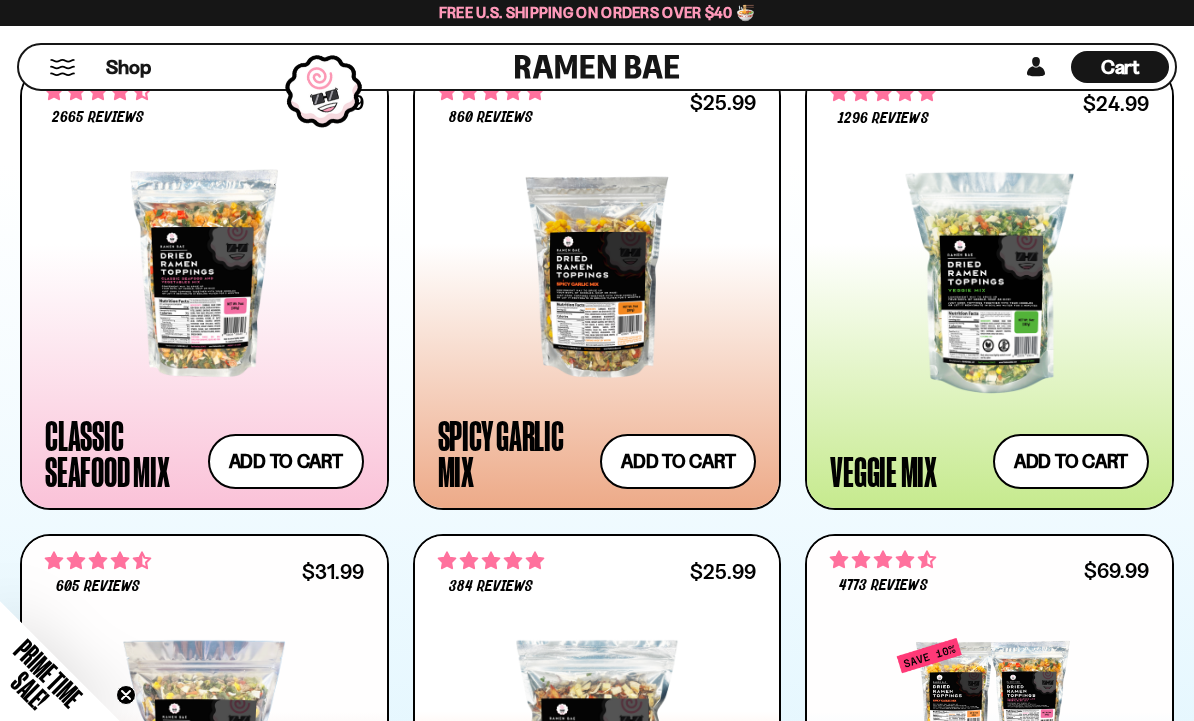 scroll, scrollTop: 1015, scrollLeft: 0, axis: vertical 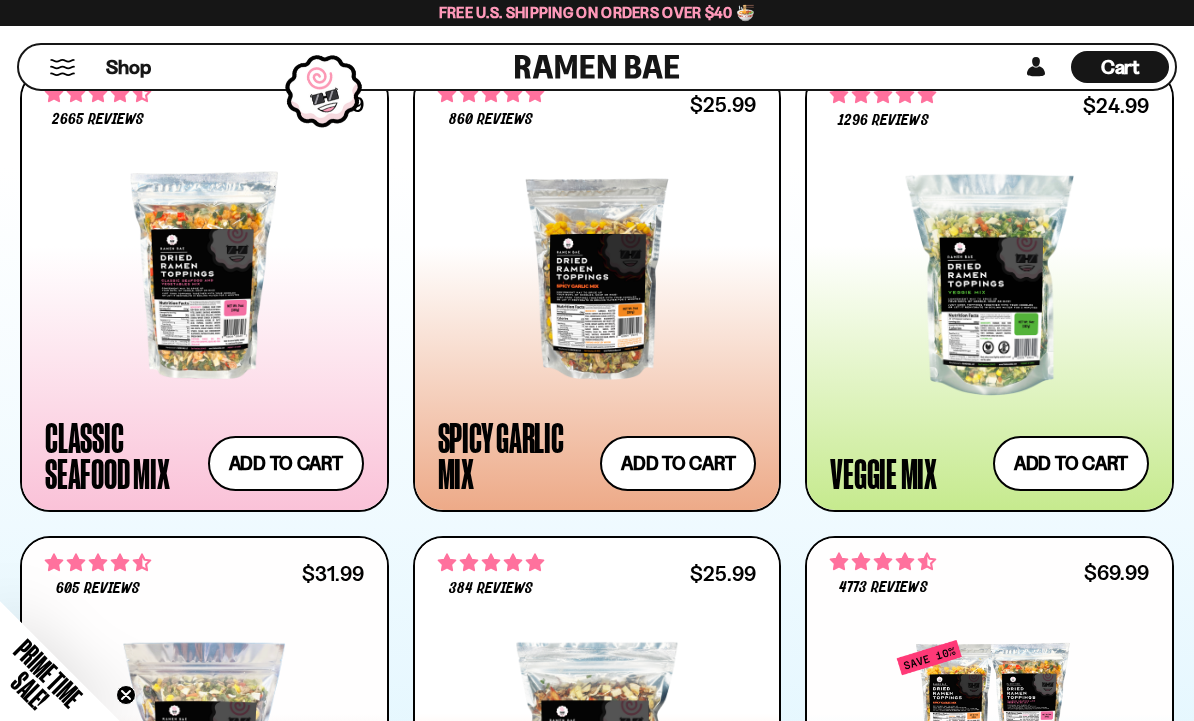 click at bounding box center (989, 285) 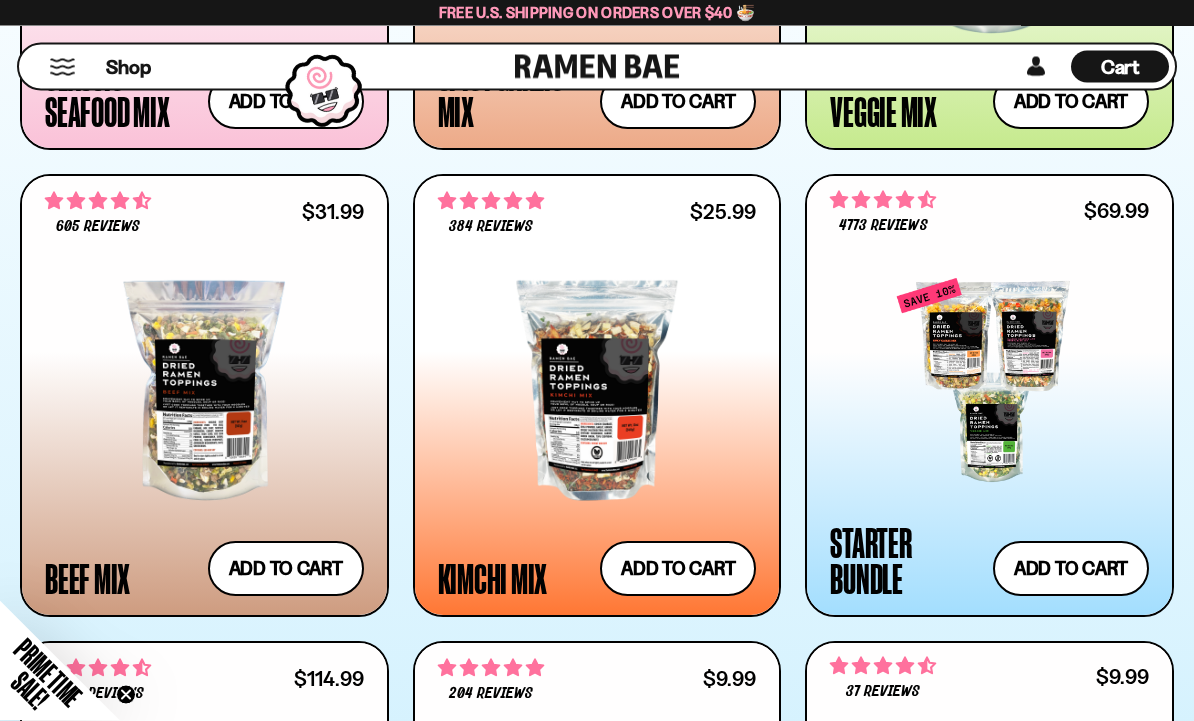 scroll, scrollTop: 1379, scrollLeft: 0, axis: vertical 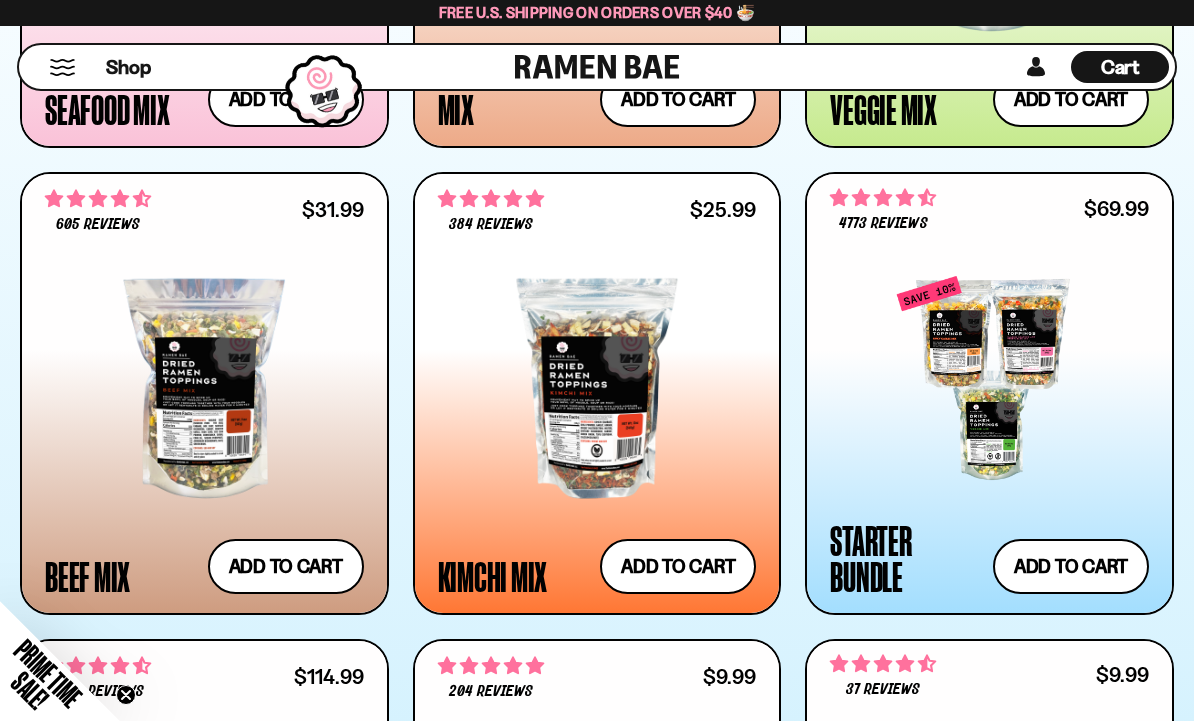 click at bounding box center (204, 388) 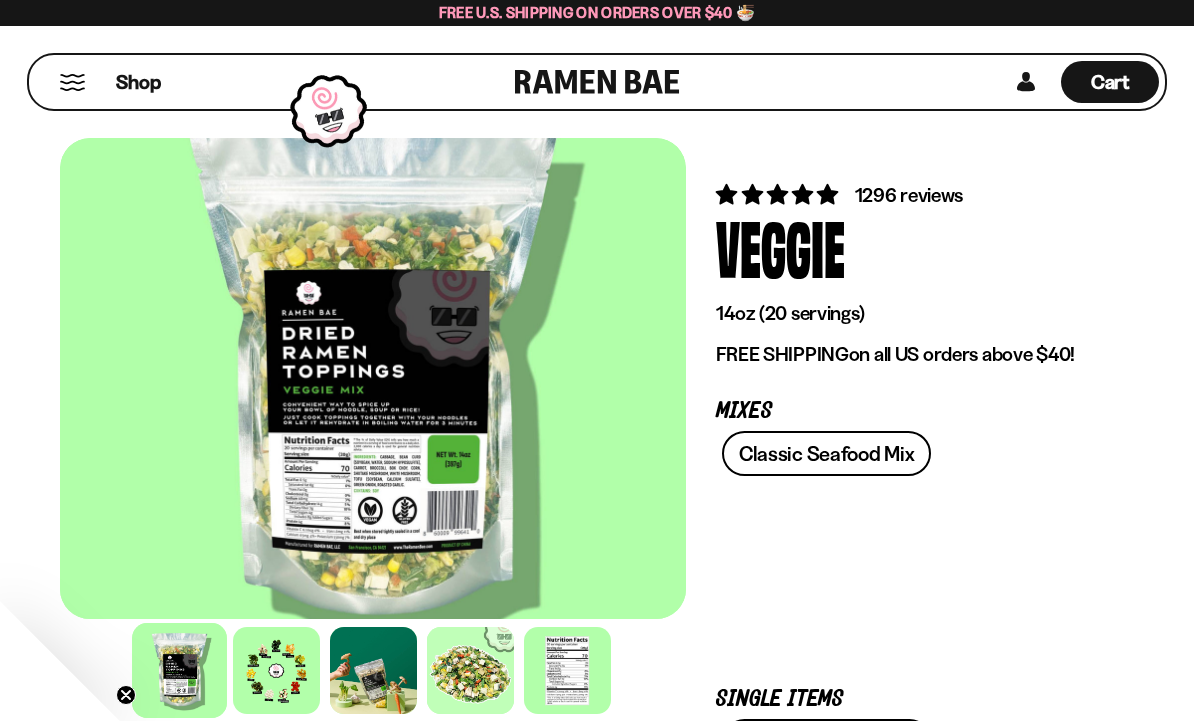 scroll, scrollTop: 0, scrollLeft: 0, axis: both 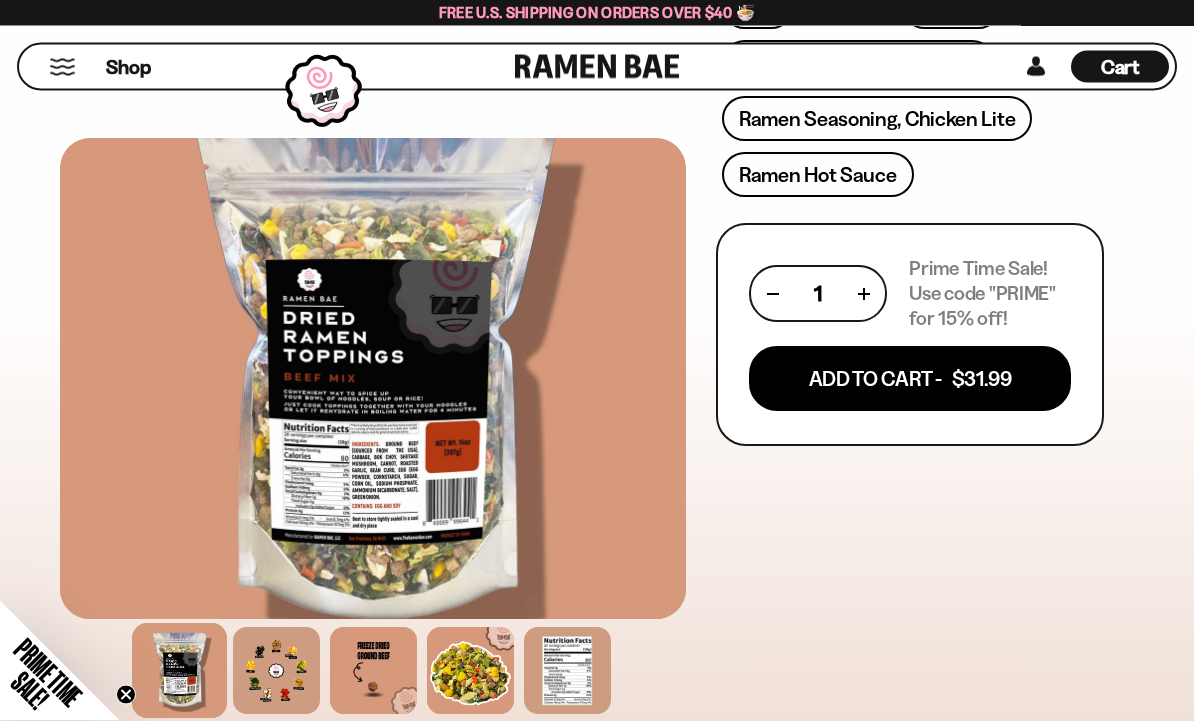 click on "Add To Cart -
$31.99" at bounding box center [910, 379] 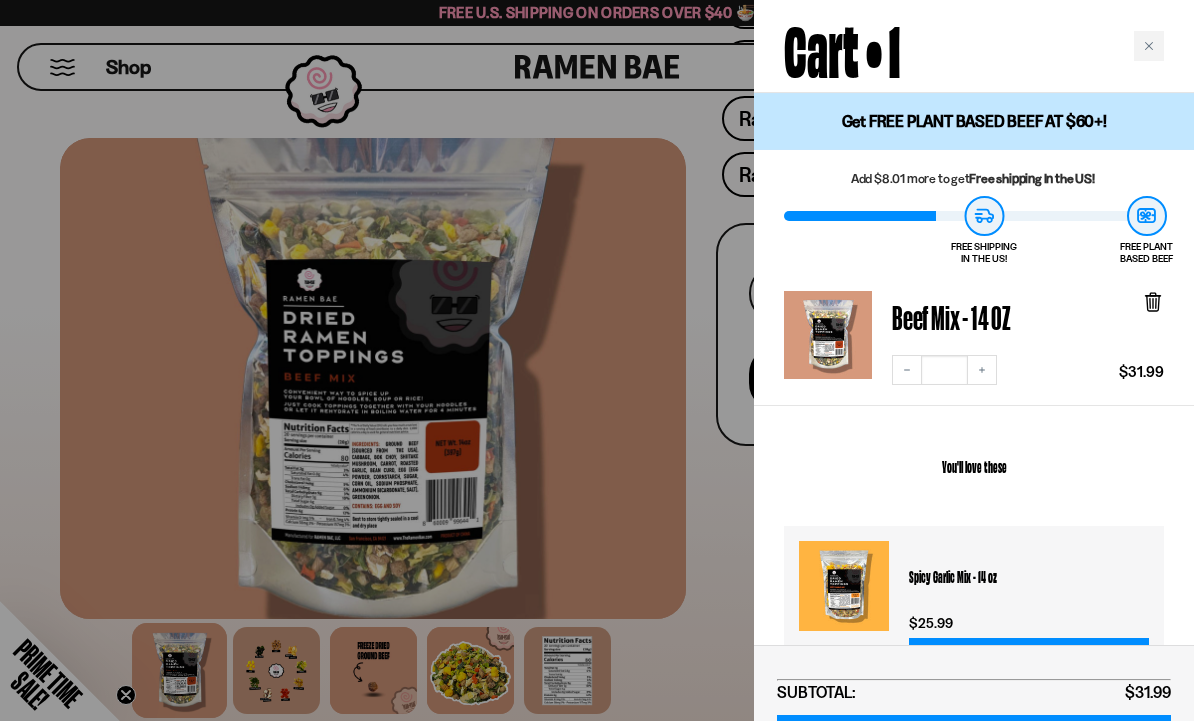 click at bounding box center [597, 360] 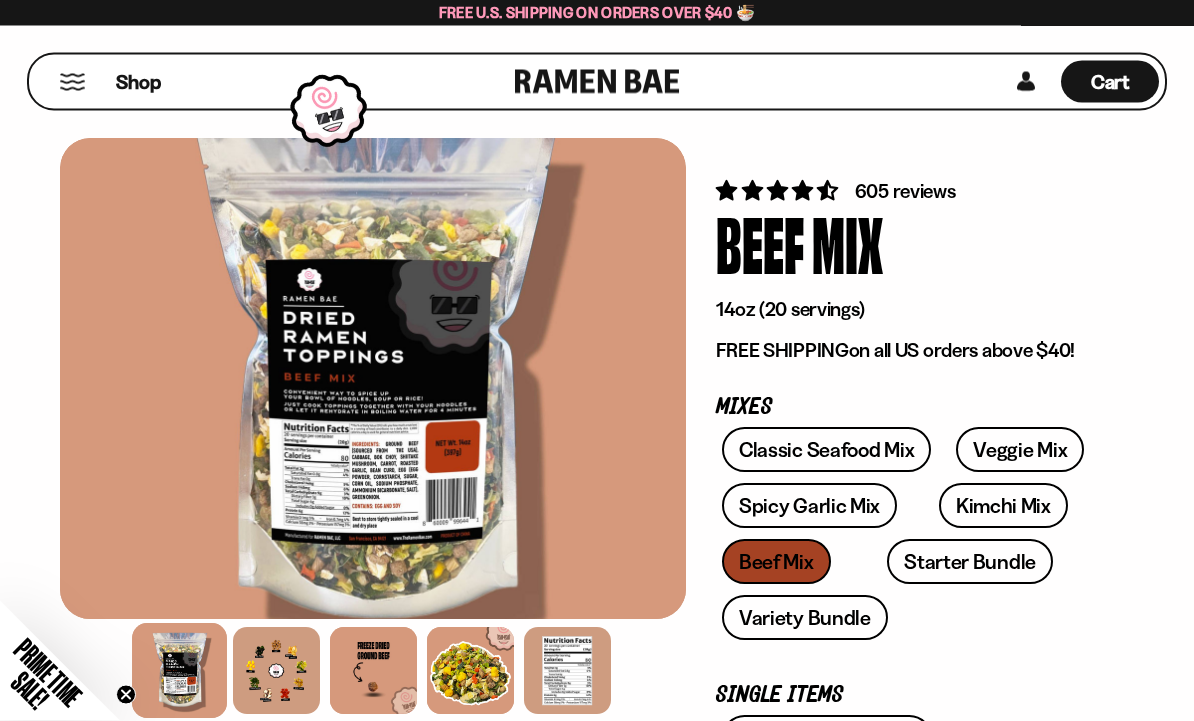 scroll, scrollTop: 0, scrollLeft: 0, axis: both 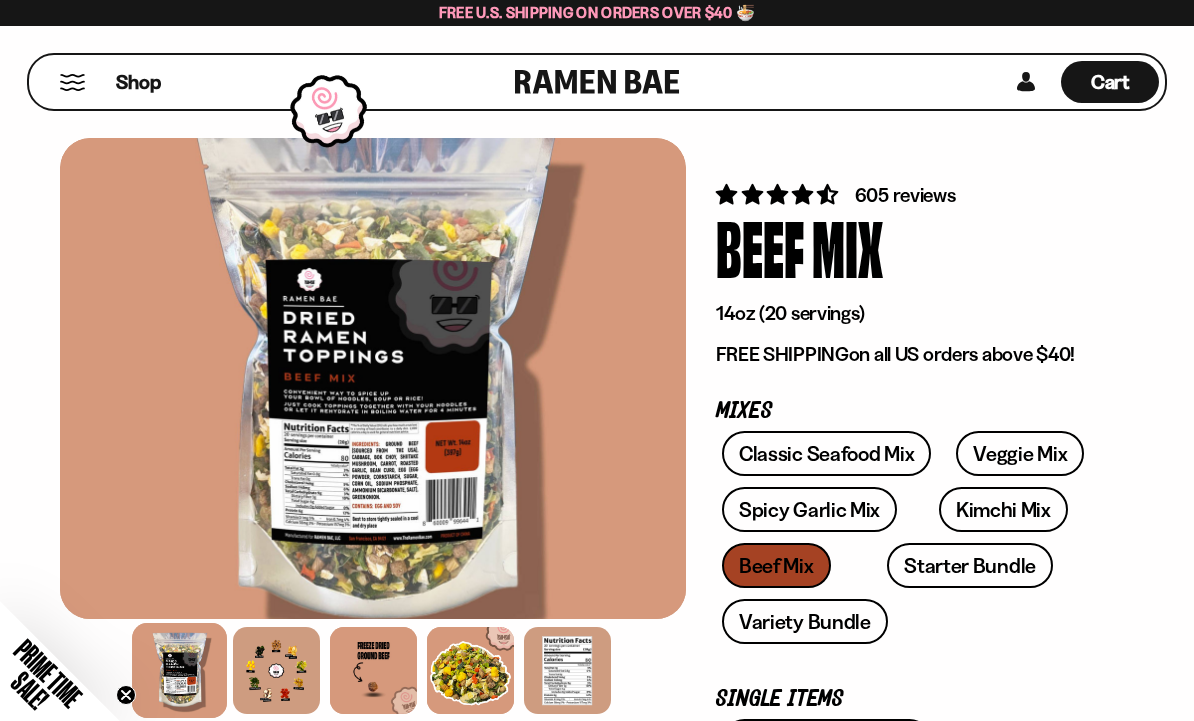 click on "Starter Bundle" at bounding box center (970, 565) 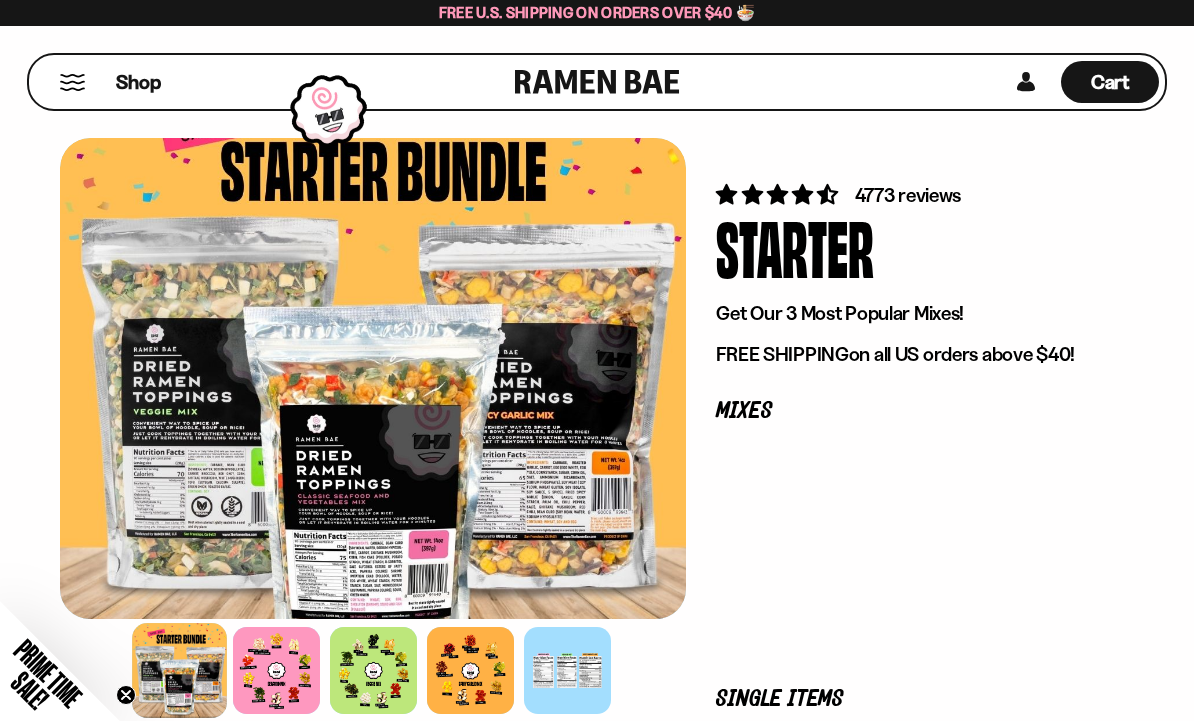 scroll, scrollTop: 0, scrollLeft: 0, axis: both 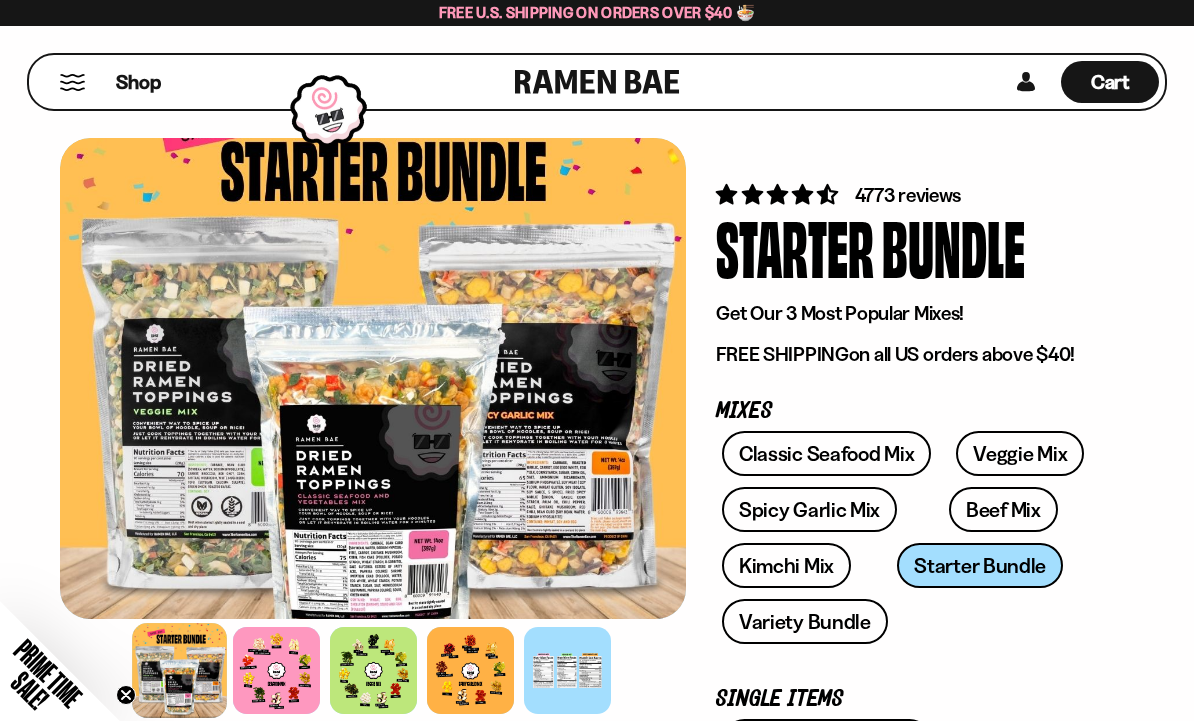 click on "Spicy Garlic Mix" at bounding box center [809, 509] 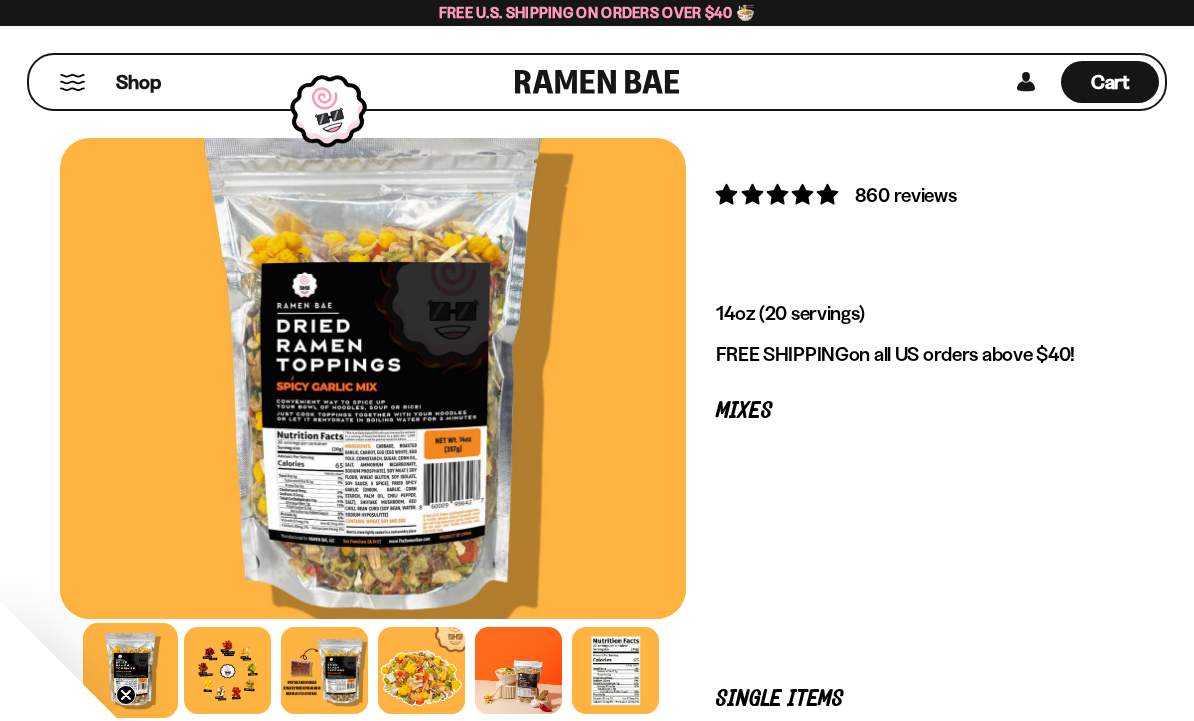 scroll, scrollTop: 0, scrollLeft: 0, axis: both 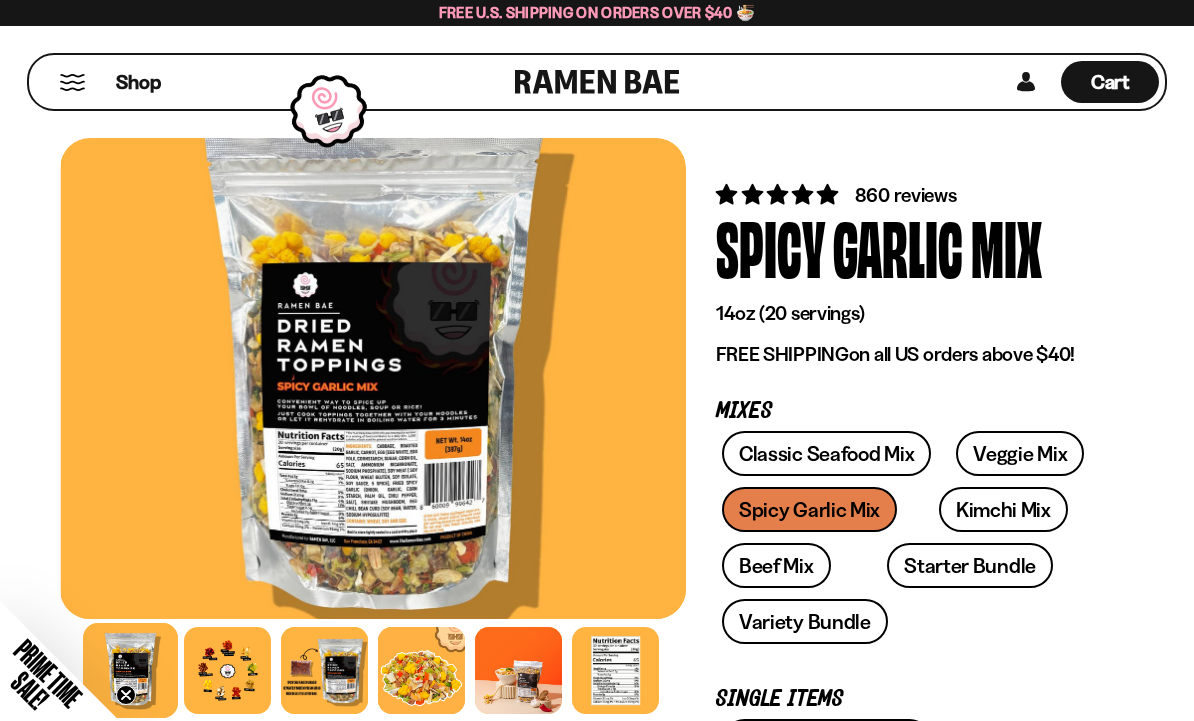 click at bounding box center (374, 378) 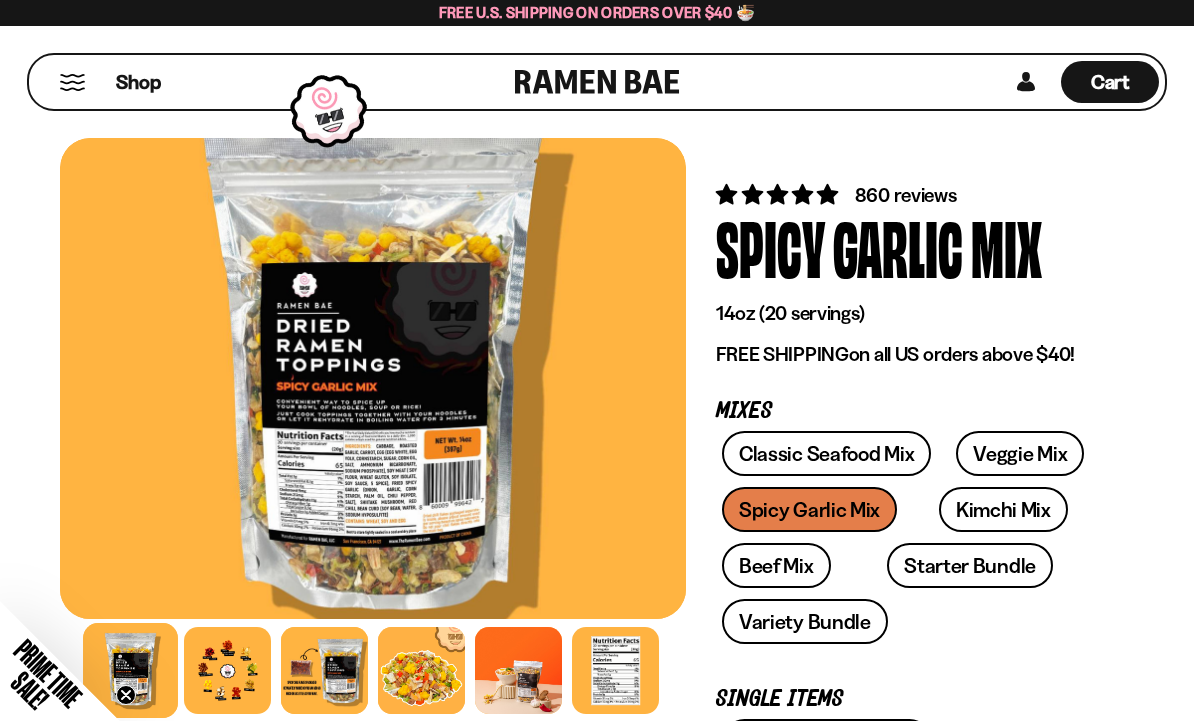 click at bounding box center [373, 378] 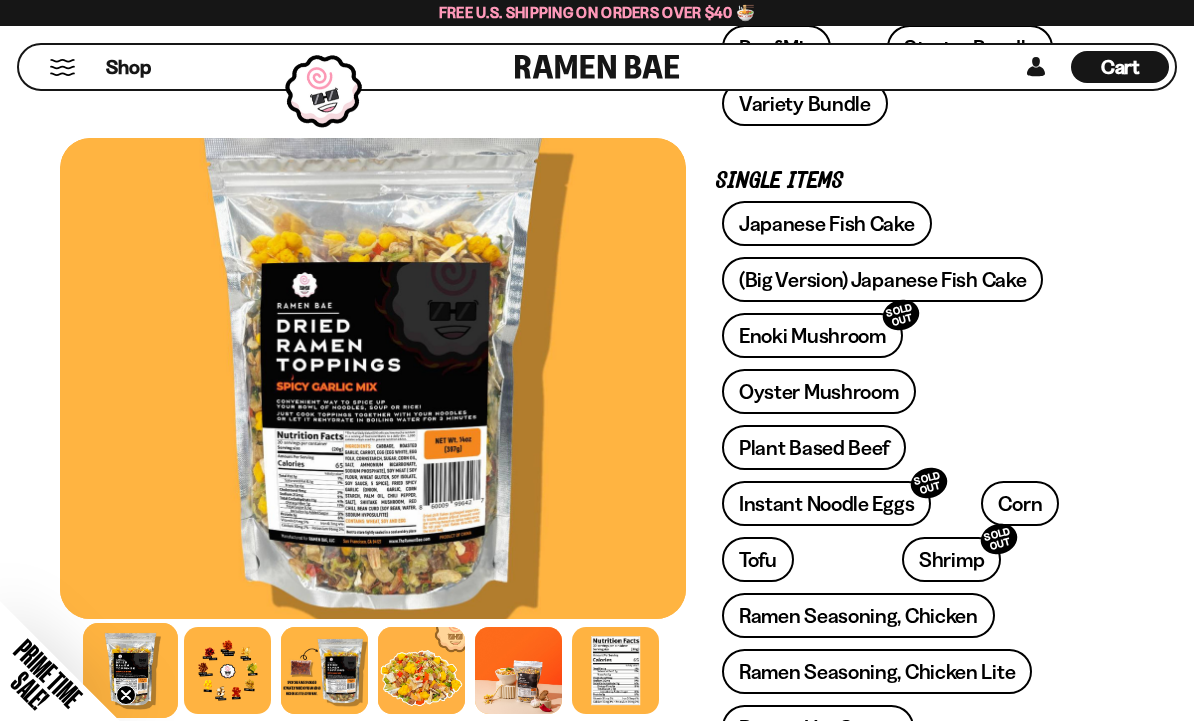 scroll, scrollTop: 500, scrollLeft: 0, axis: vertical 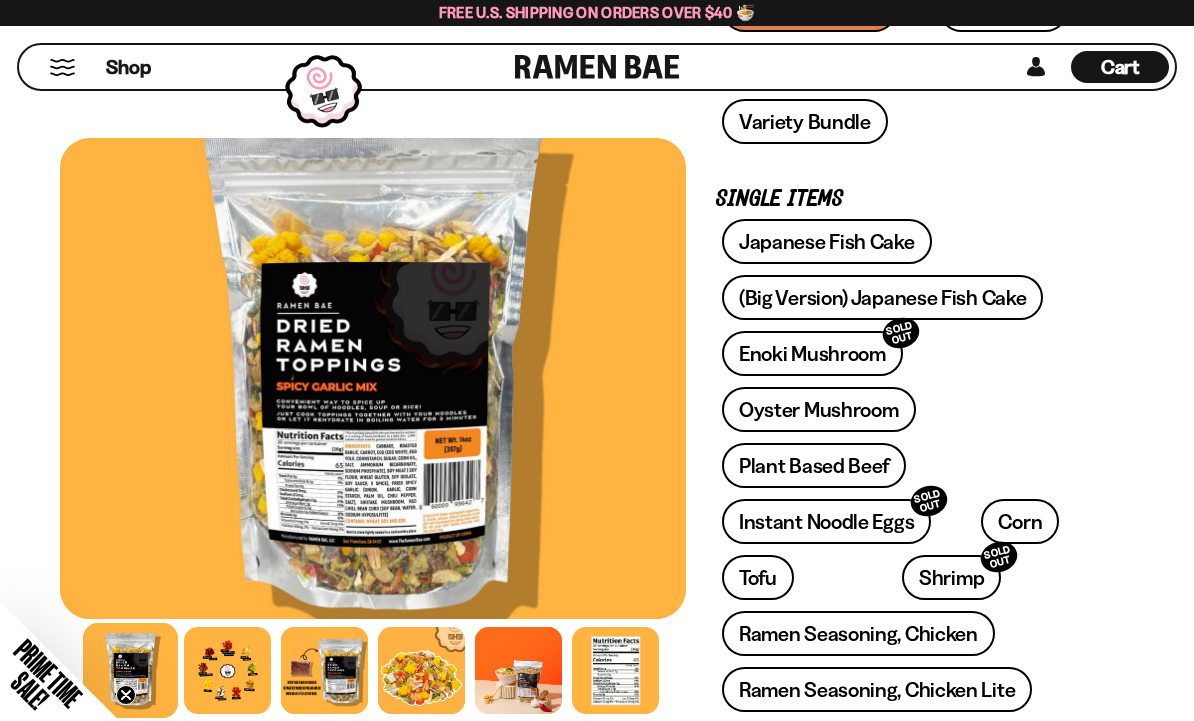 click on "Instant Noodle Eggs
SOLD OUT" at bounding box center [826, 521] 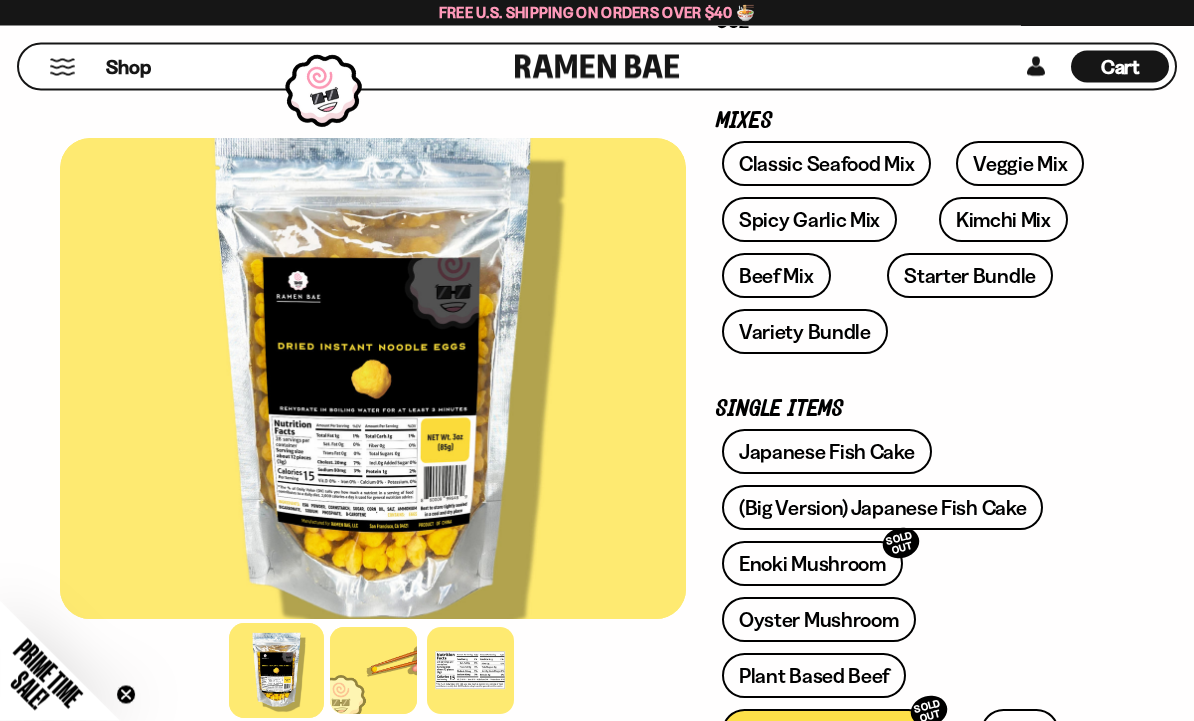 scroll, scrollTop: 397, scrollLeft: 0, axis: vertical 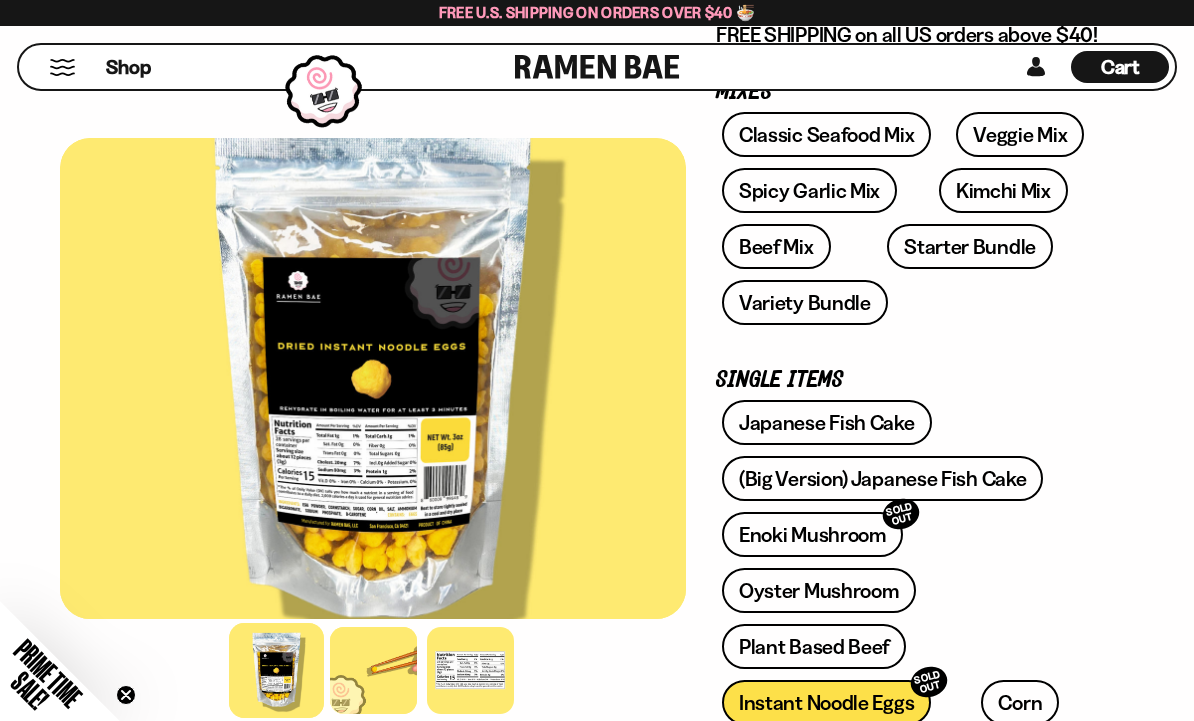 click on "Oyster Mushroom" at bounding box center [819, 590] 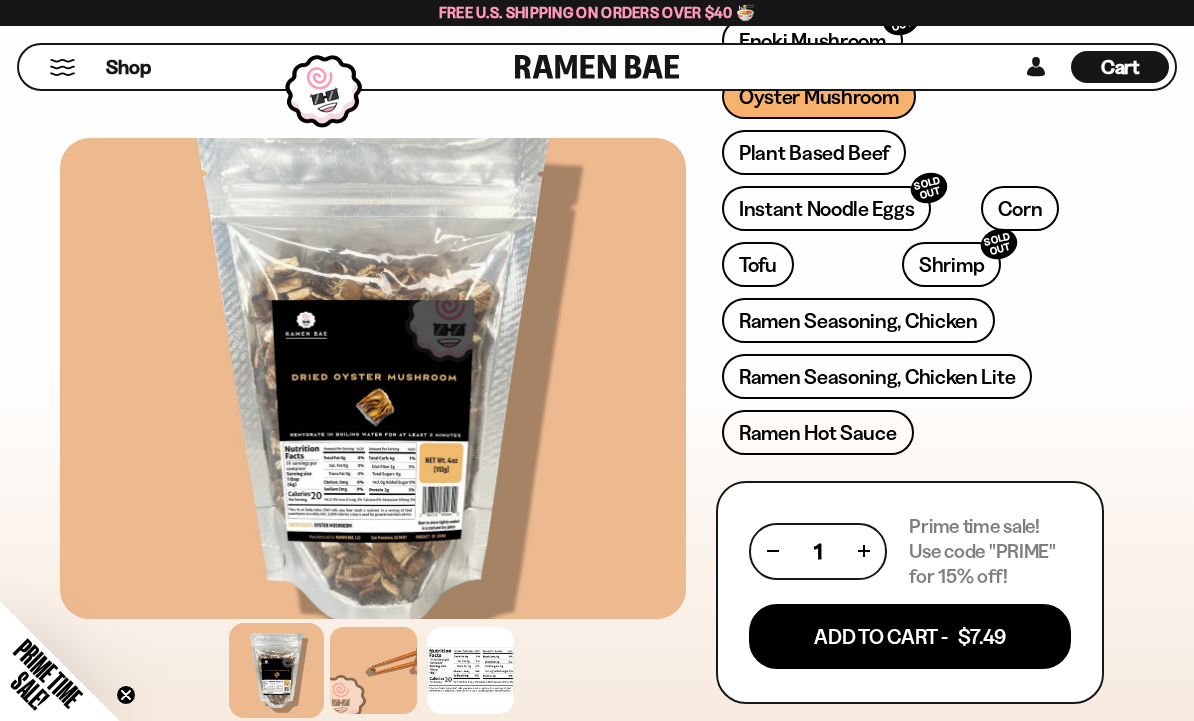 scroll, scrollTop: 848, scrollLeft: 0, axis: vertical 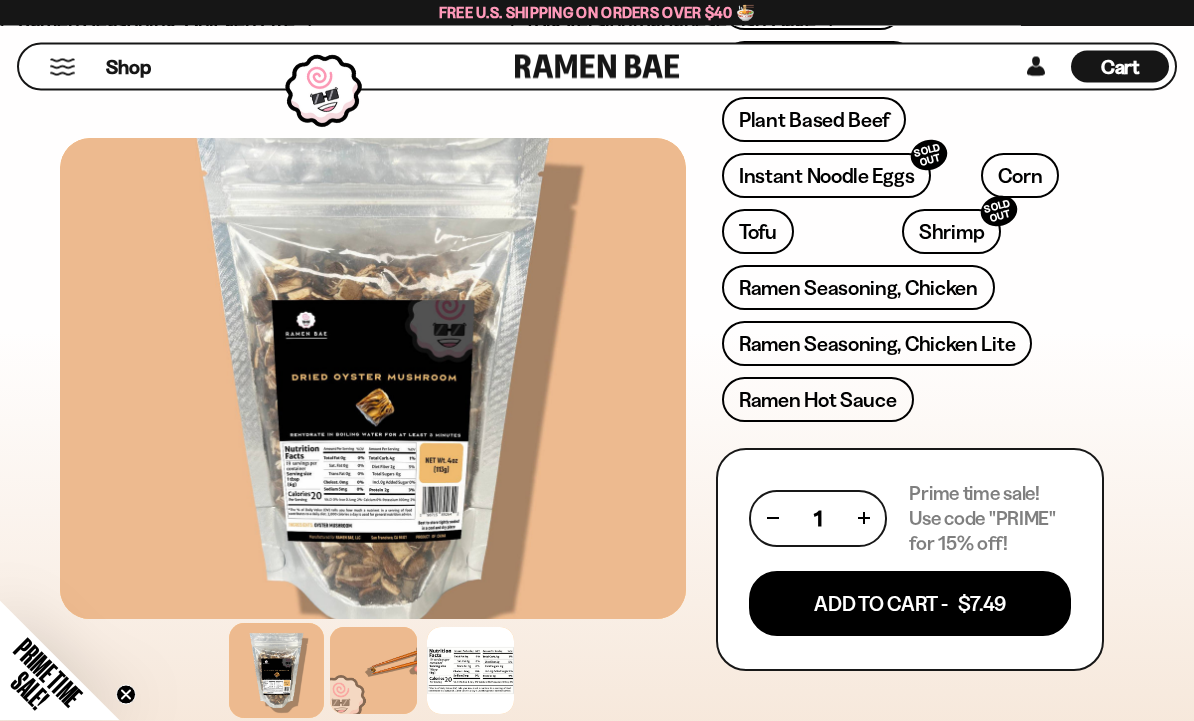 click on "Add To Cart -
$7.49" at bounding box center (910, 604) 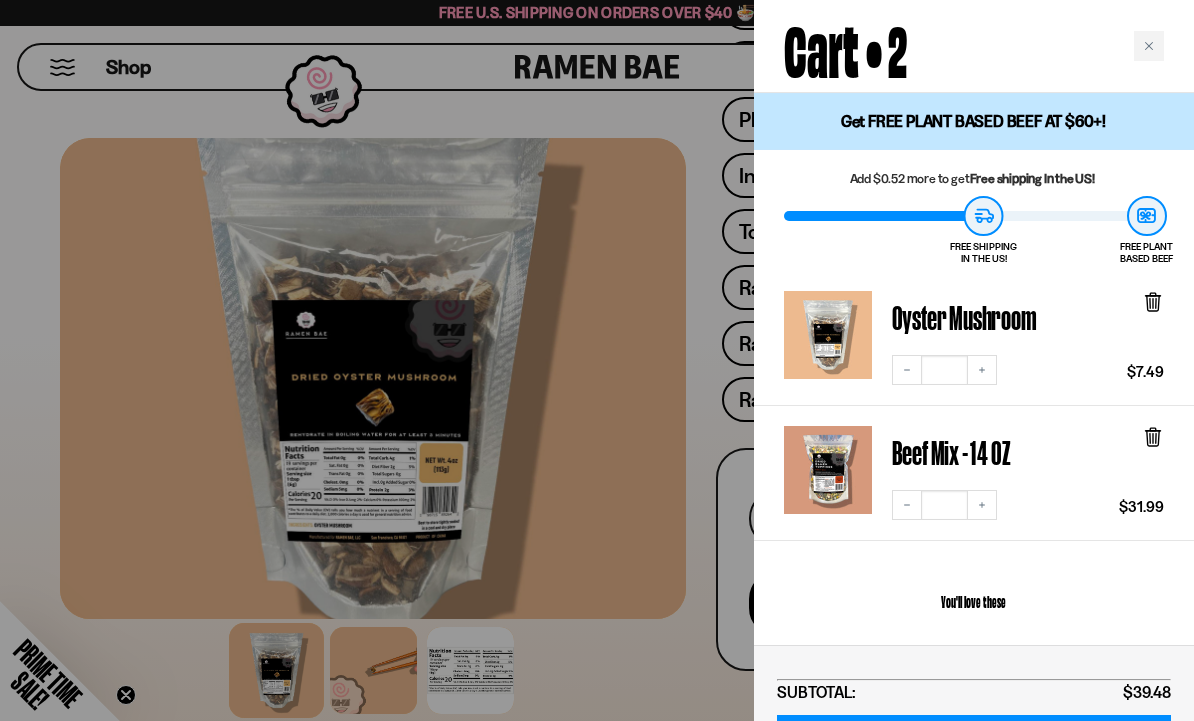 click at bounding box center [597, 360] 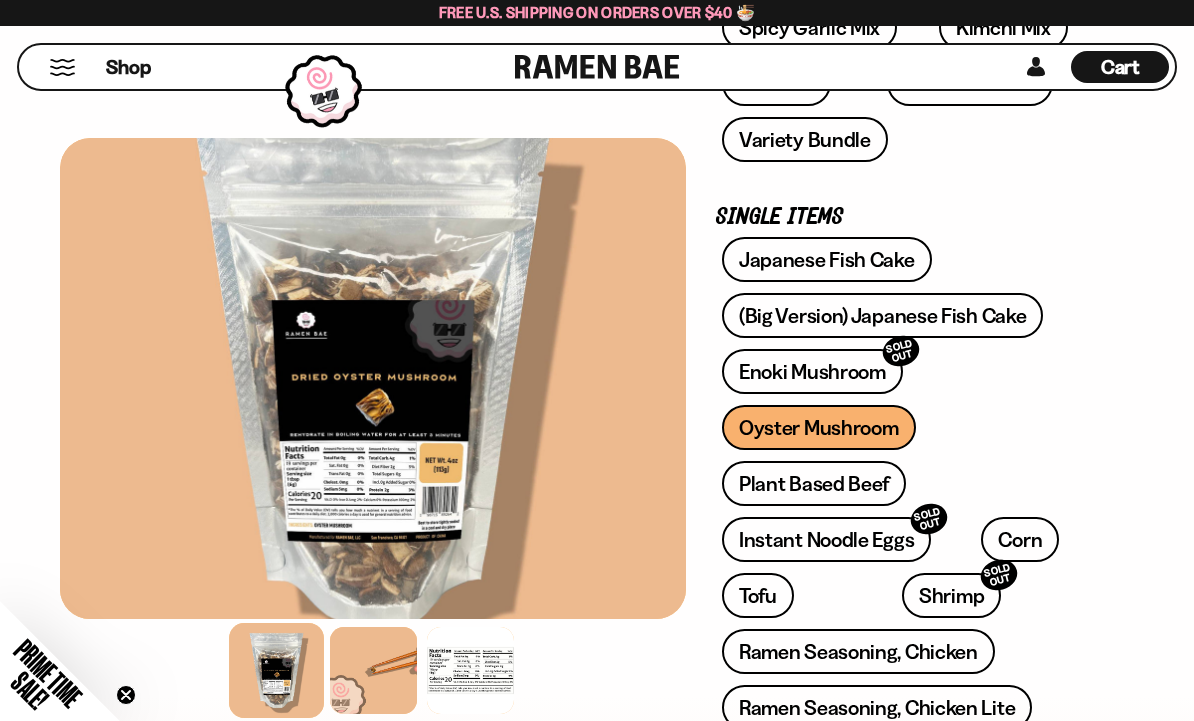 scroll, scrollTop: 484, scrollLeft: 0, axis: vertical 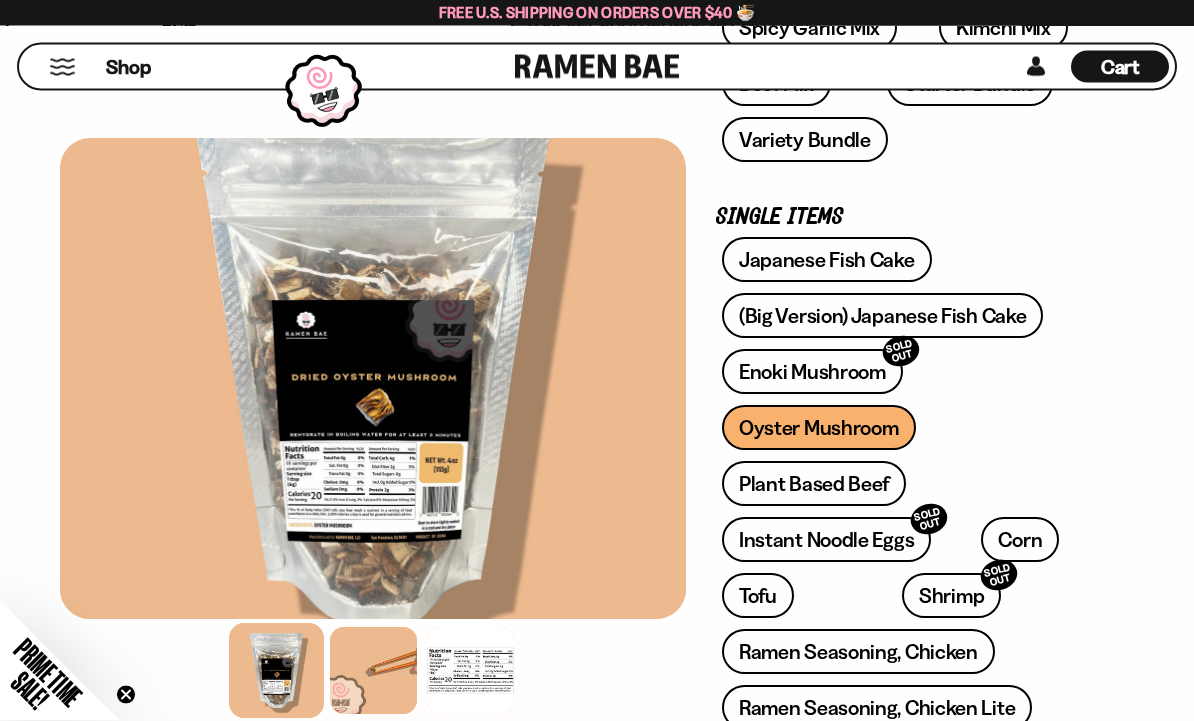 click on "Corn" at bounding box center (1020, 540) 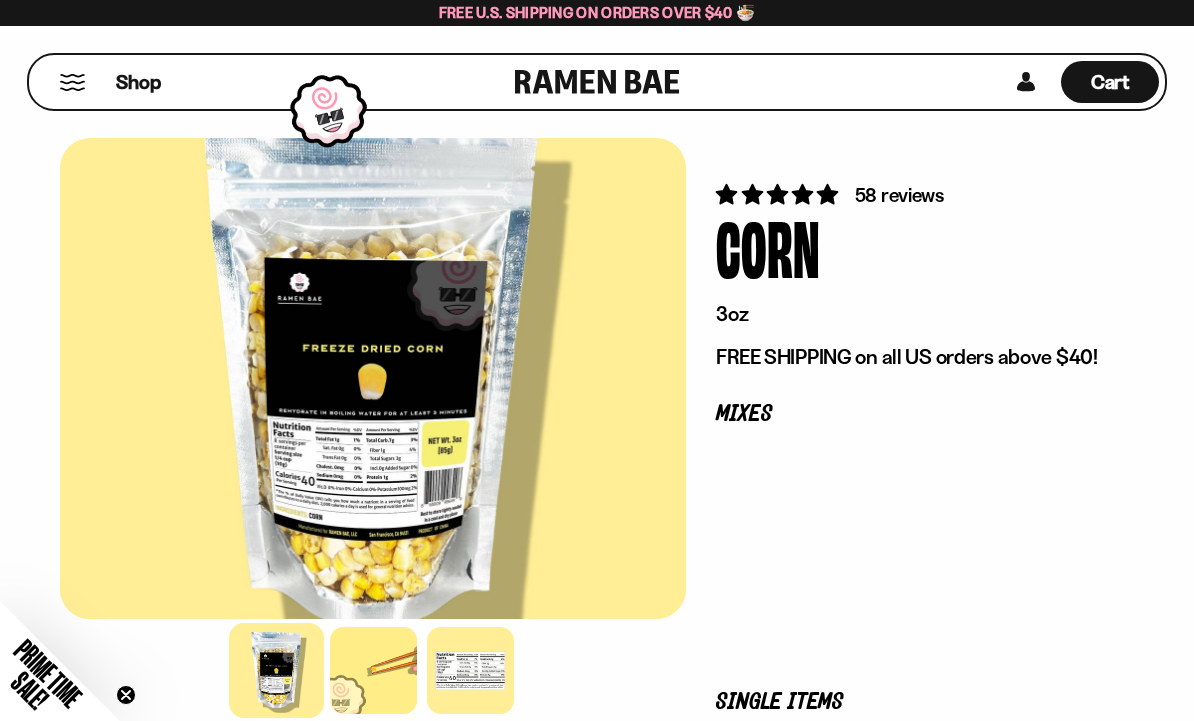 scroll, scrollTop: 0, scrollLeft: 0, axis: both 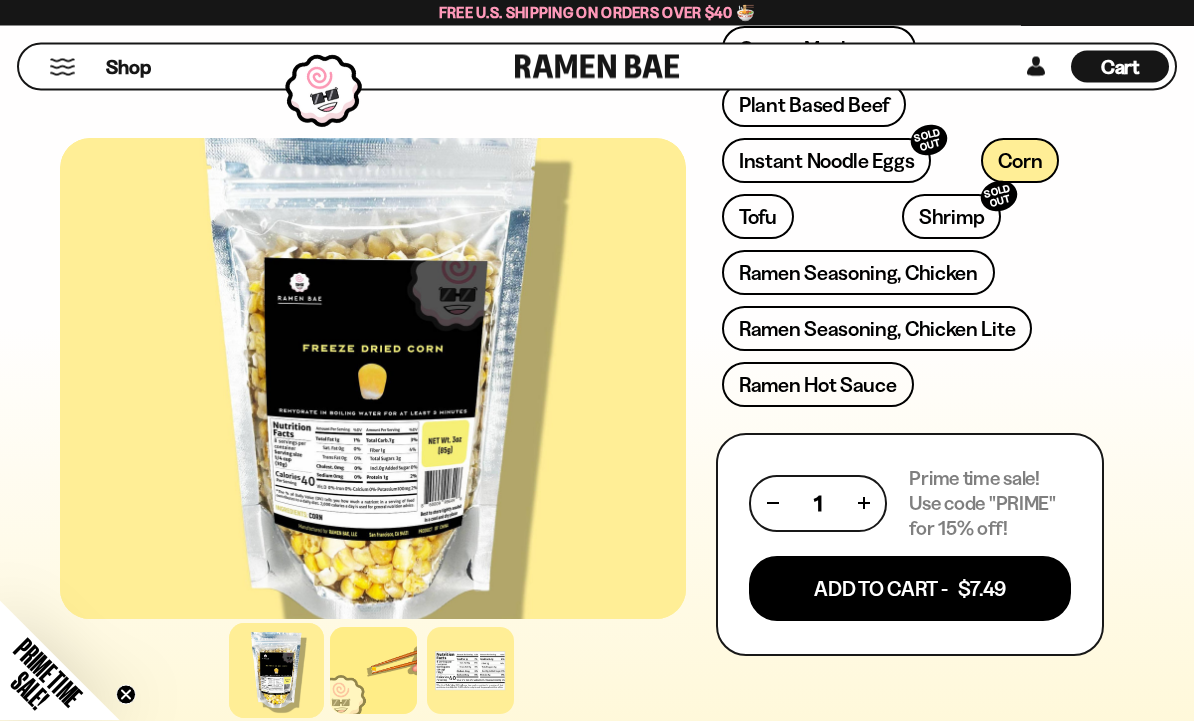click on "Add To Cart -
$7.49" at bounding box center (910, 589) 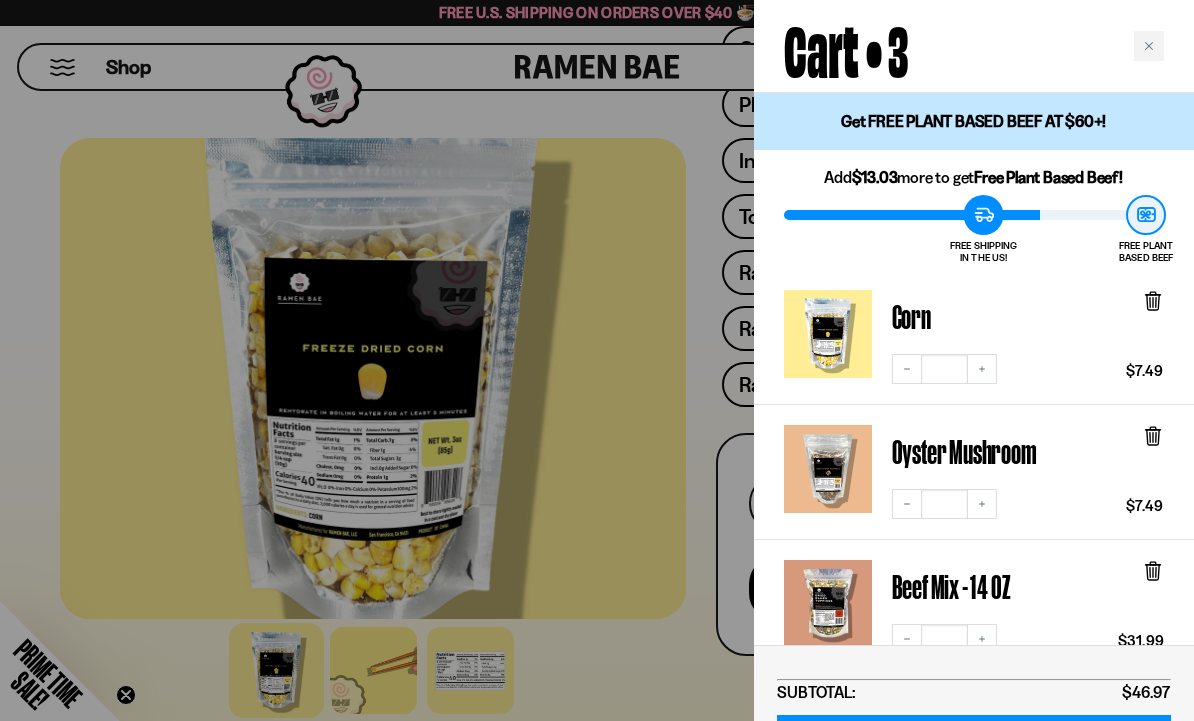 click at bounding box center [597, 360] 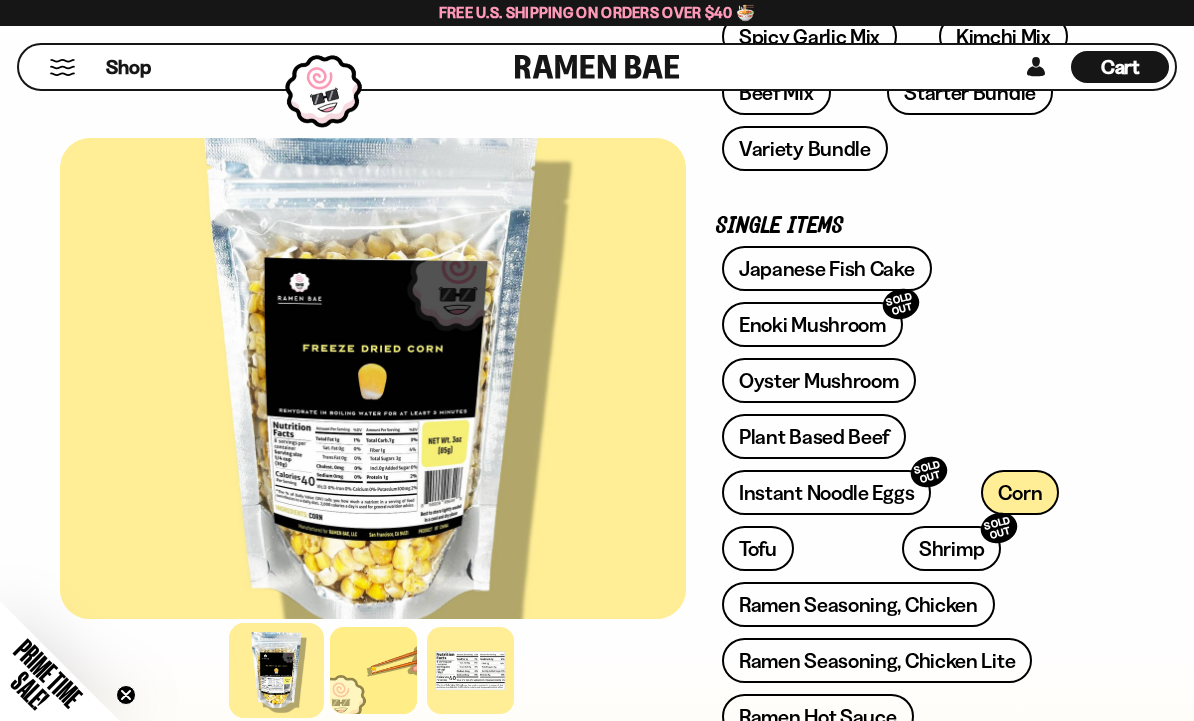 scroll, scrollTop: 475, scrollLeft: 0, axis: vertical 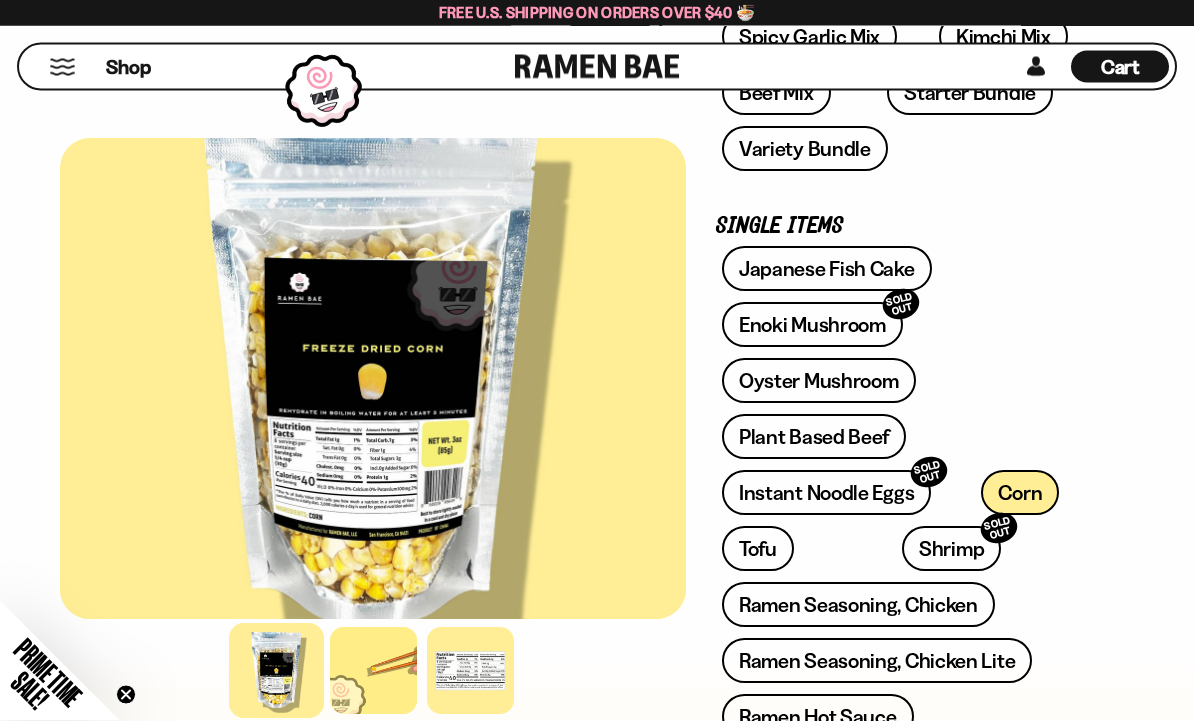 click on "Japanese Fish Cake" at bounding box center [827, 269] 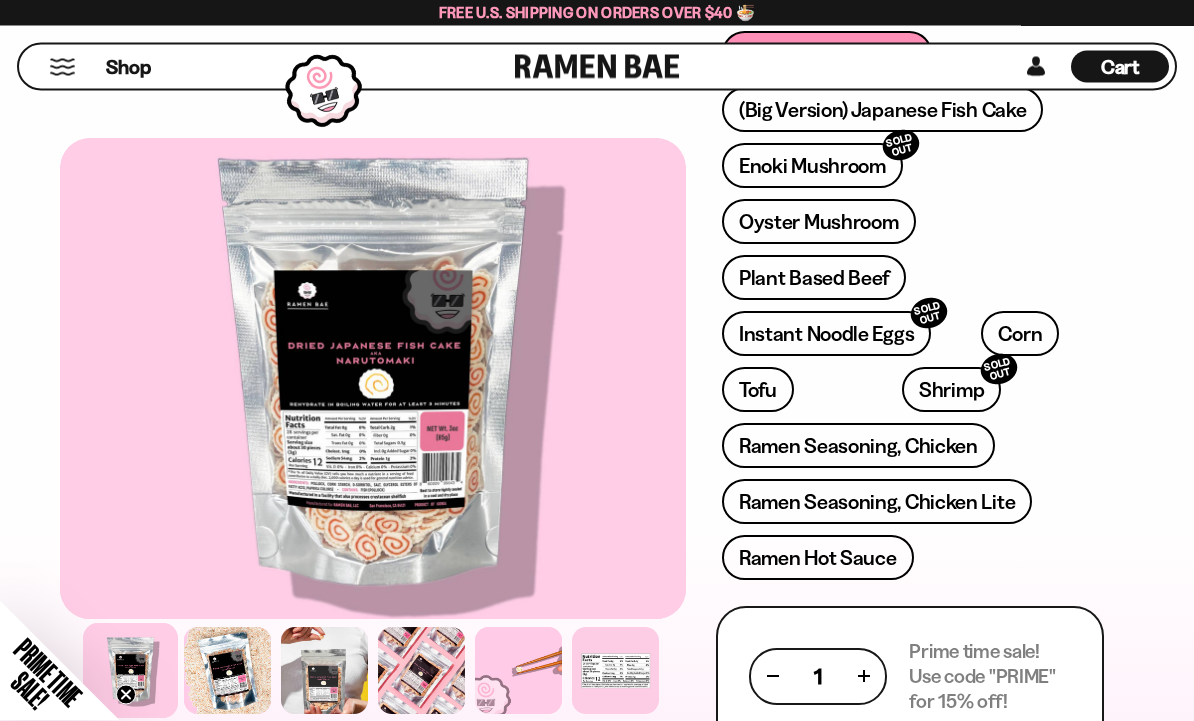 scroll, scrollTop: 691, scrollLeft: 0, axis: vertical 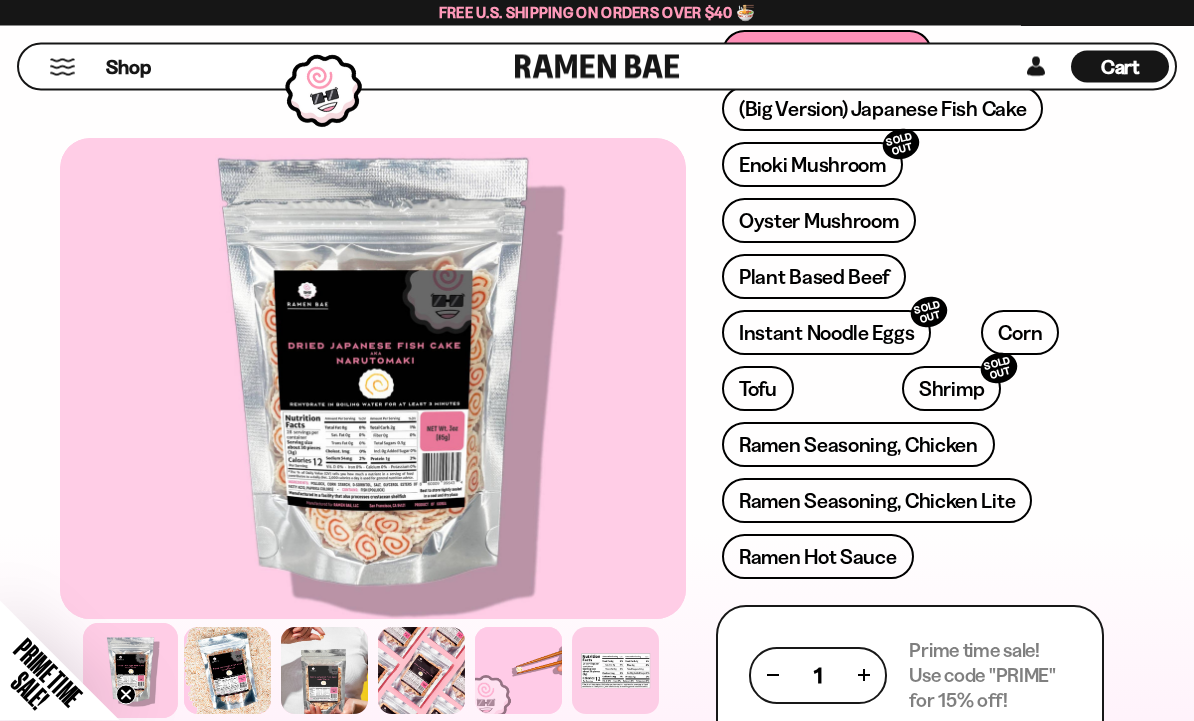 click on "Ramen Seasoning, Chicken" at bounding box center (858, 445) 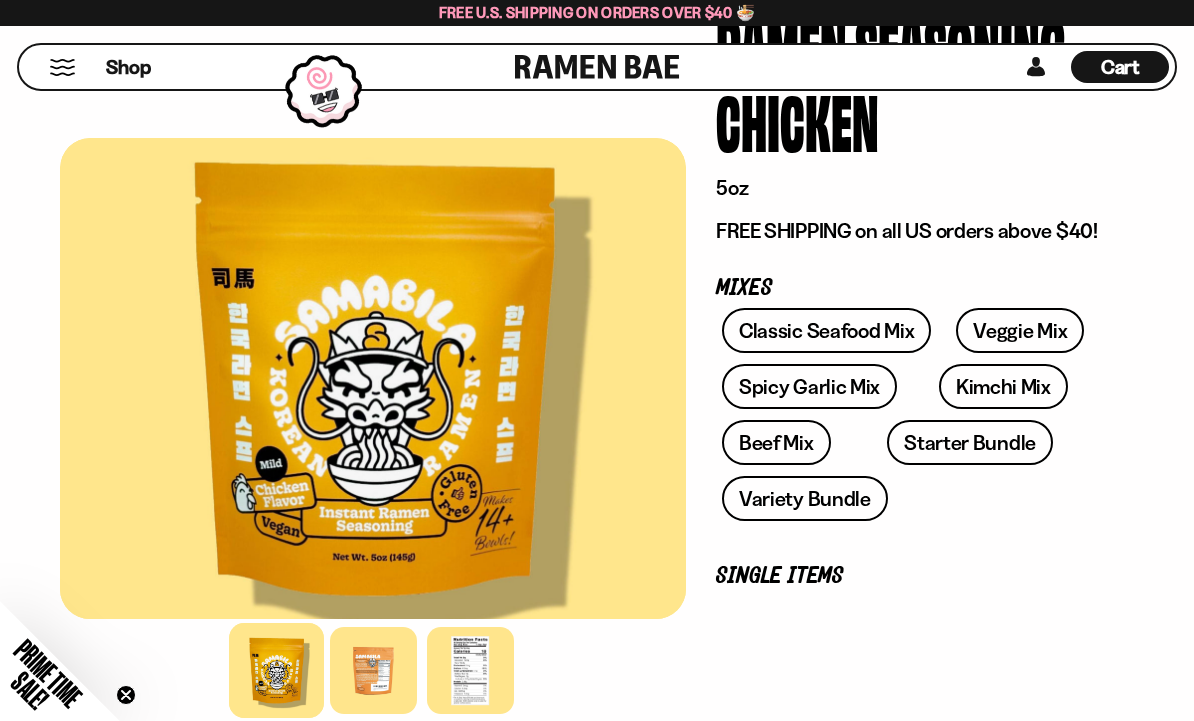 scroll, scrollTop: 202, scrollLeft: 0, axis: vertical 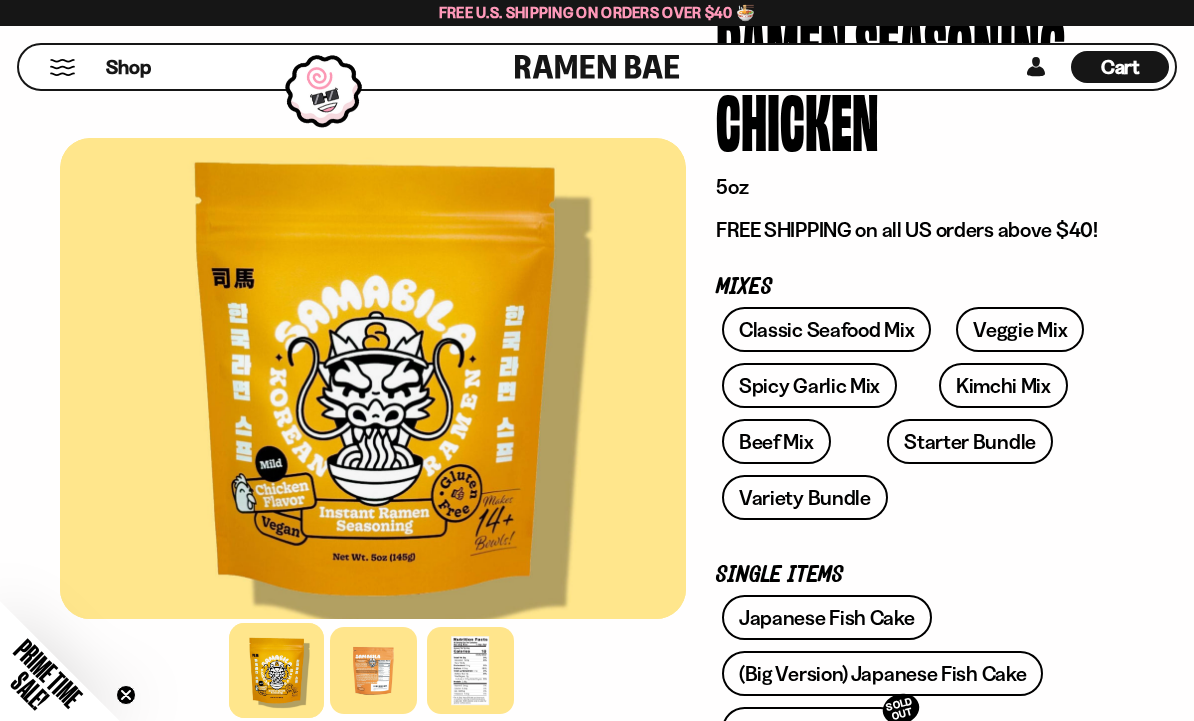 click on "Classic Seafood Mix" at bounding box center (826, 329) 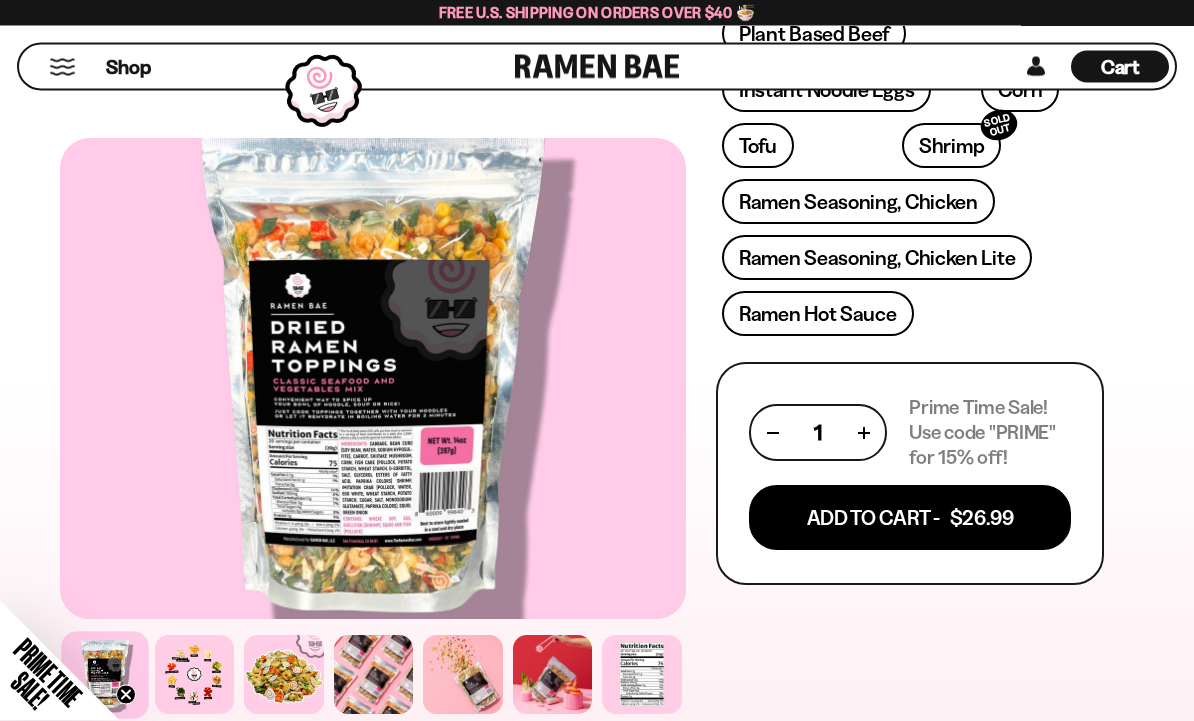 scroll, scrollTop: 1070, scrollLeft: 0, axis: vertical 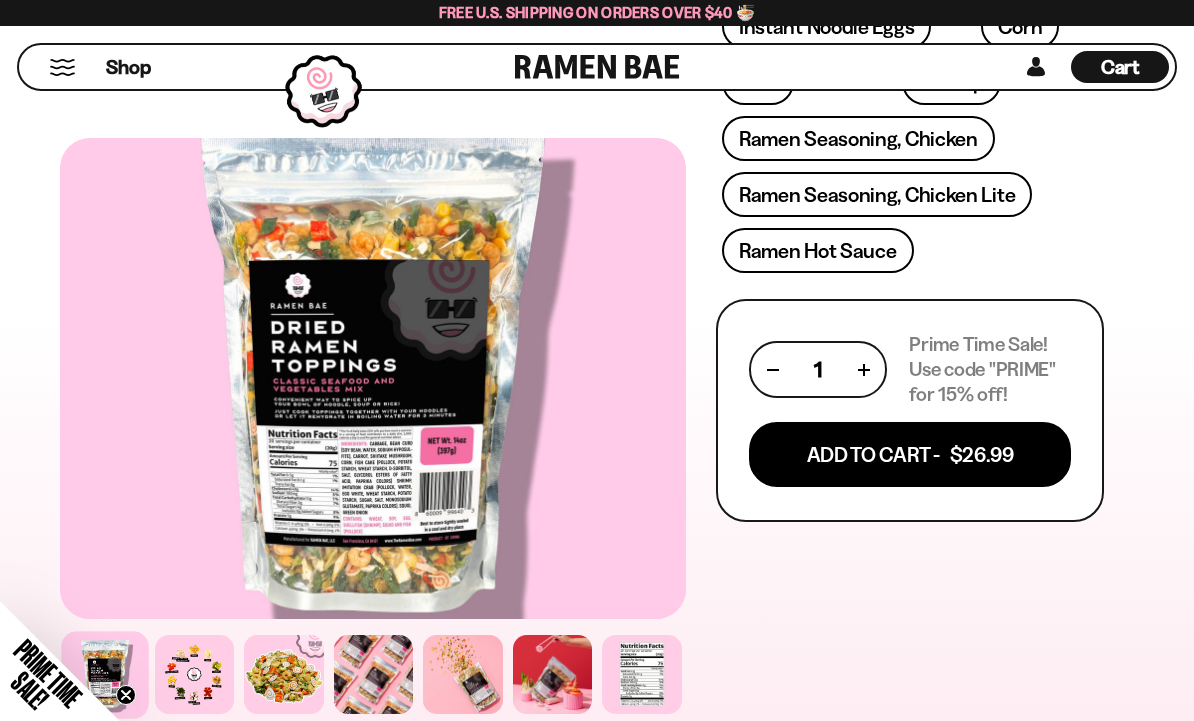 click at bounding box center [195, 675] 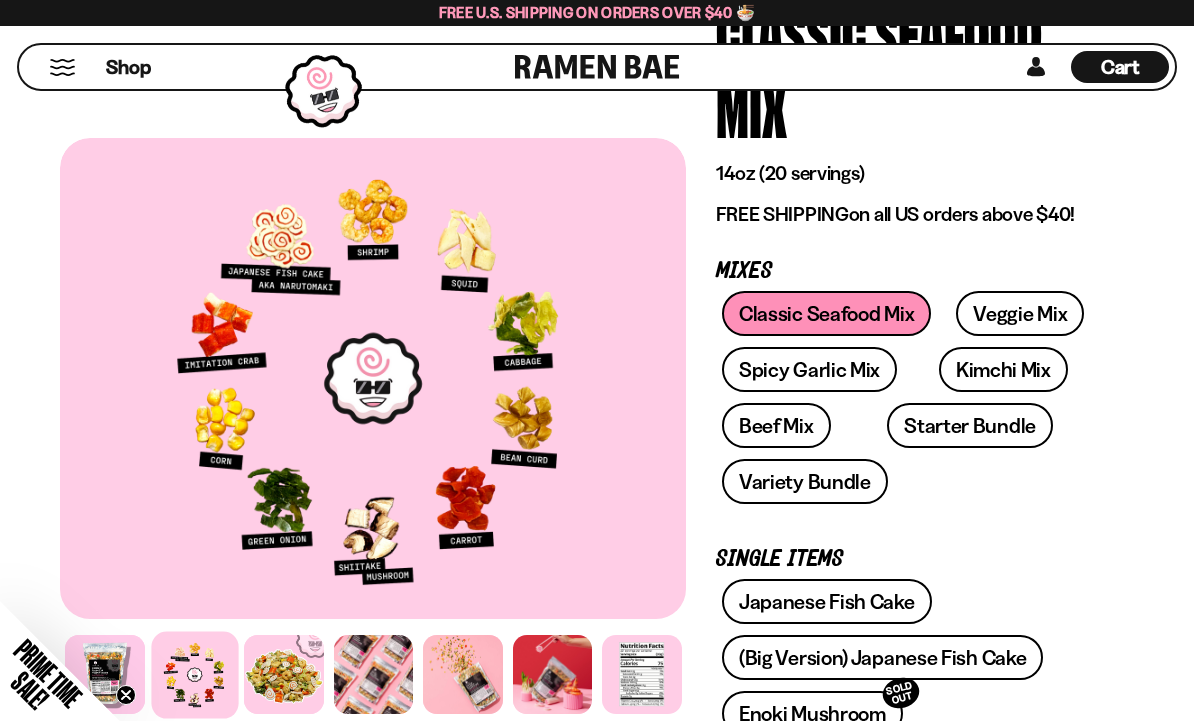 scroll, scrollTop: 190, scrollLeft: 0, axis: vertical 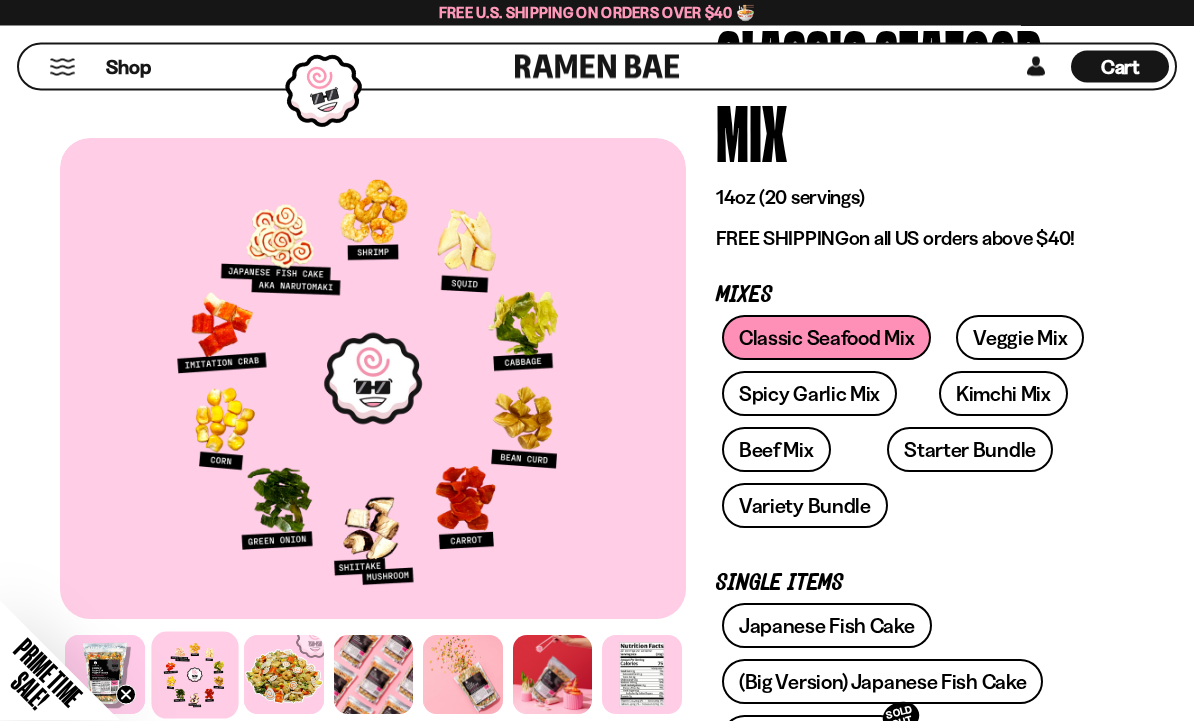 click on "Beef Mix" at bounding box center (776, 450) 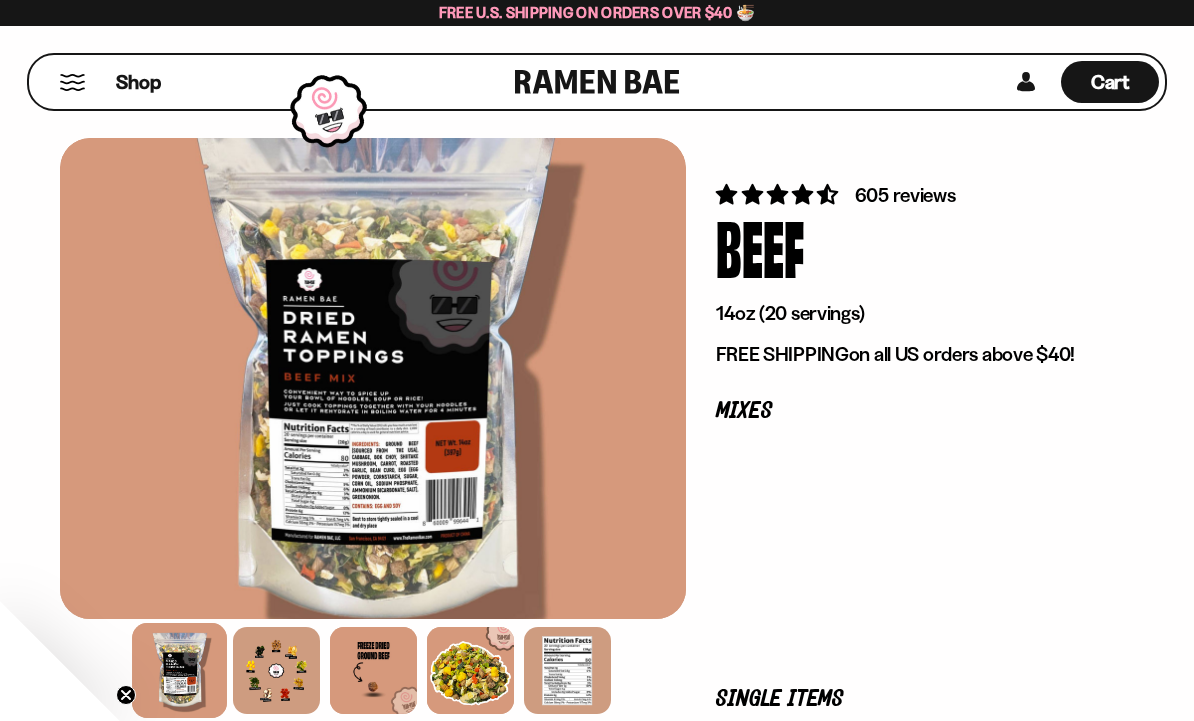 scroll, scrollTop: 0, scrollLeft: 0, axis: both 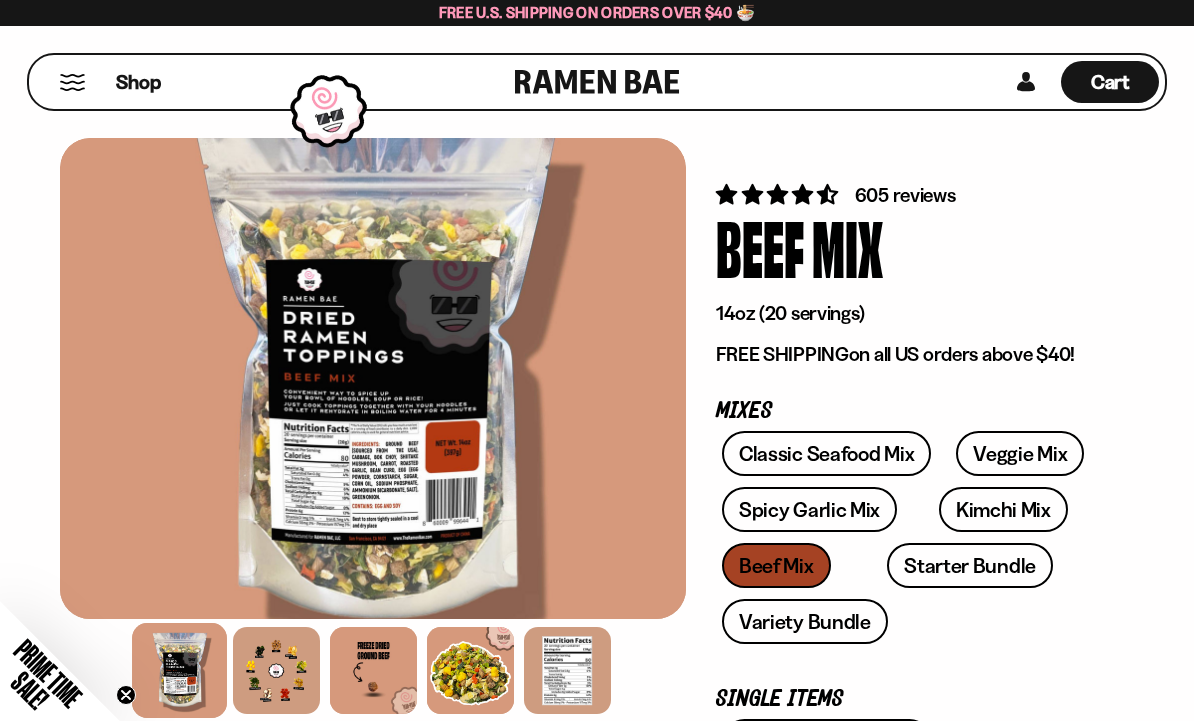 click at bounding box center [276, 670] 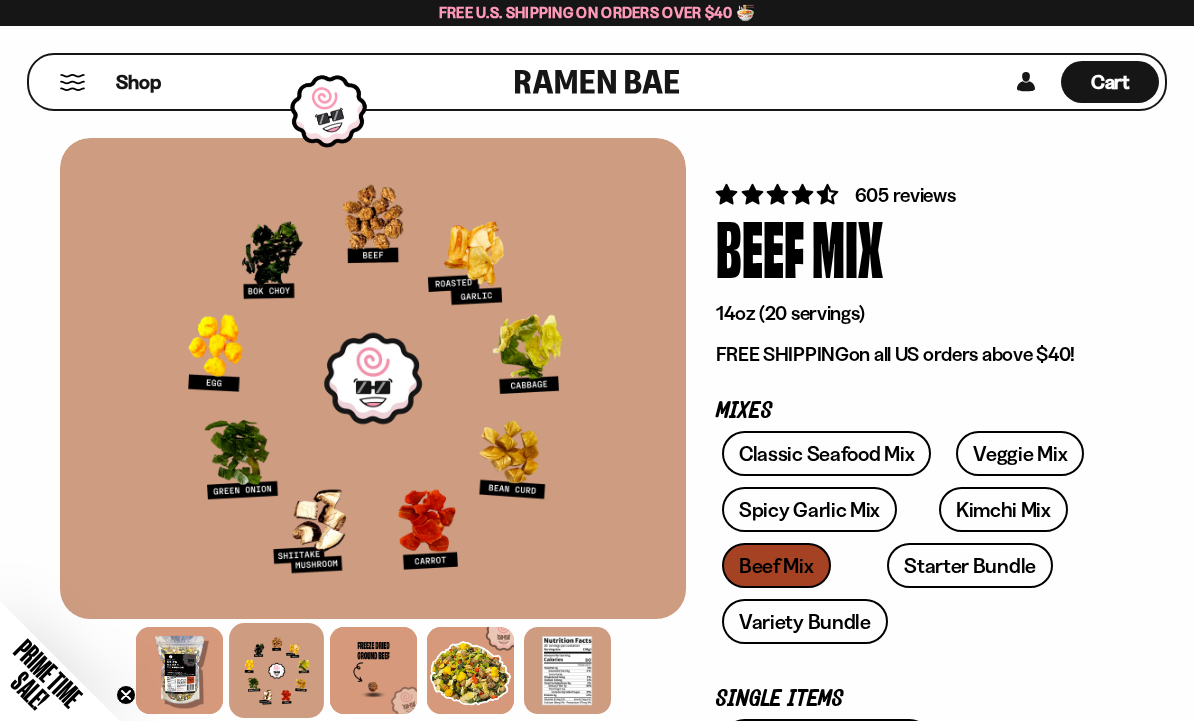 click on "Spicy Garlic Mix" at bounding box center [809, 509] 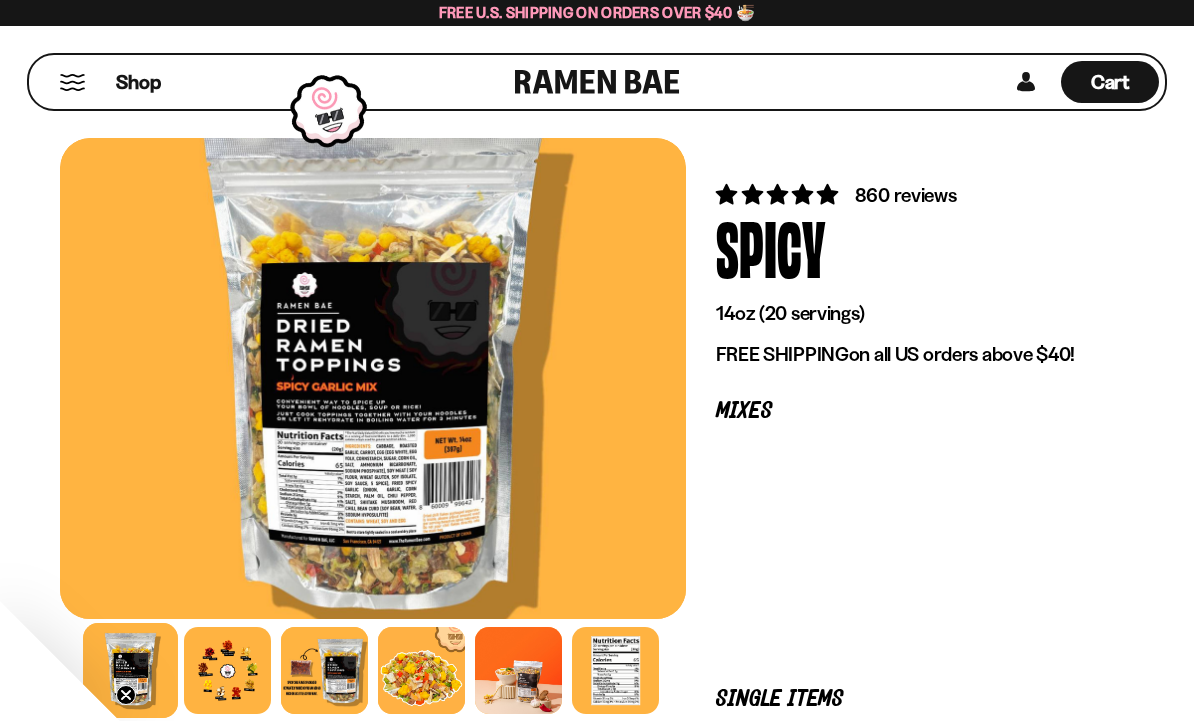 scroll, scrollTop: 0, scrollLeft: 0, axis: both 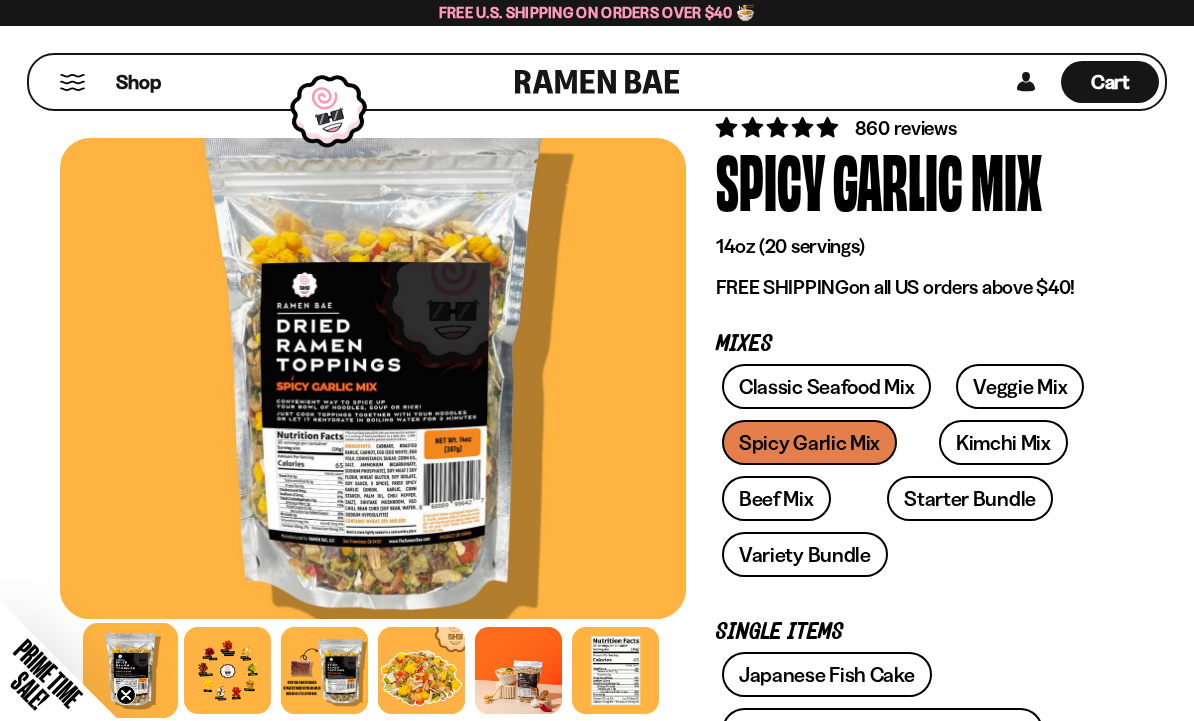 click at bounding box center (227, 670) 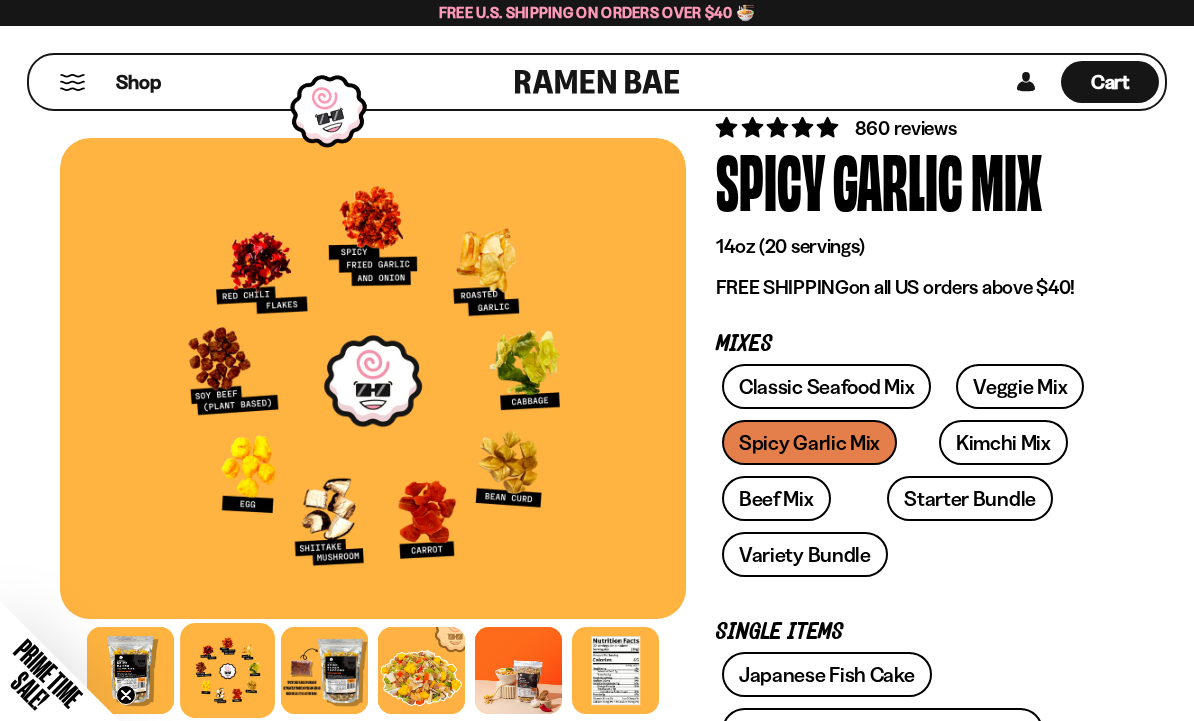 click on "Starter Bundle" at bounding box center [970, 498] 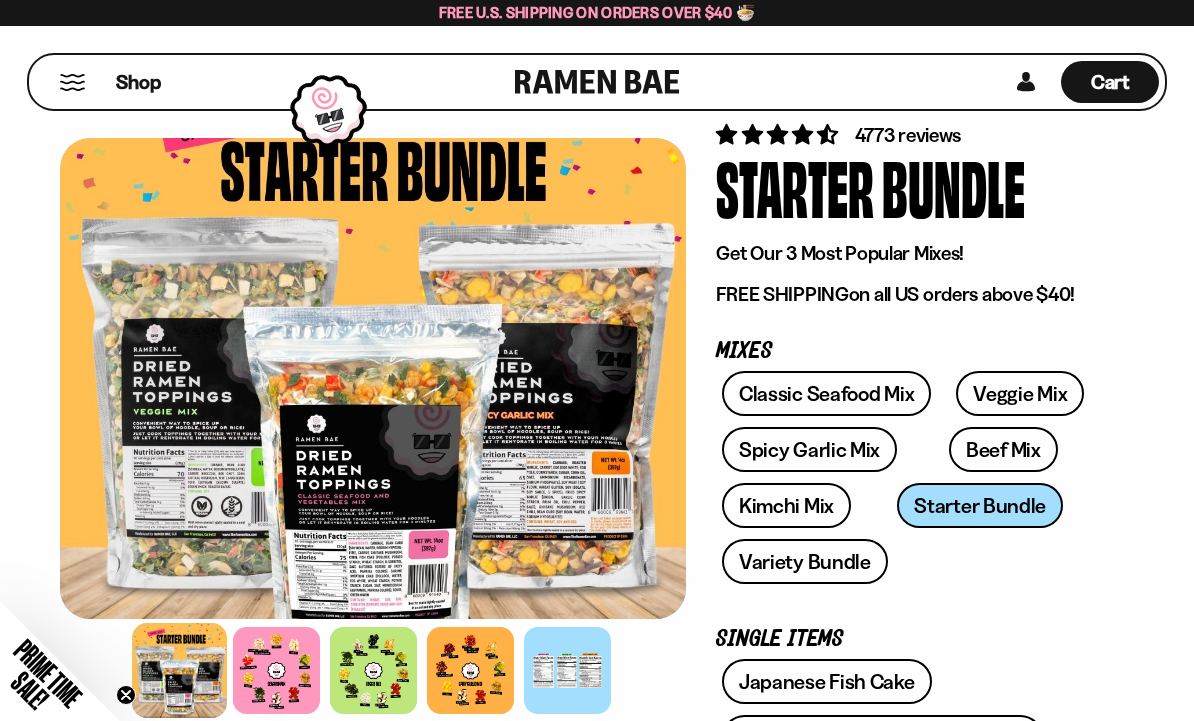 scroll, scrollTop: 65, scrollLeft: 0, axis: vertical 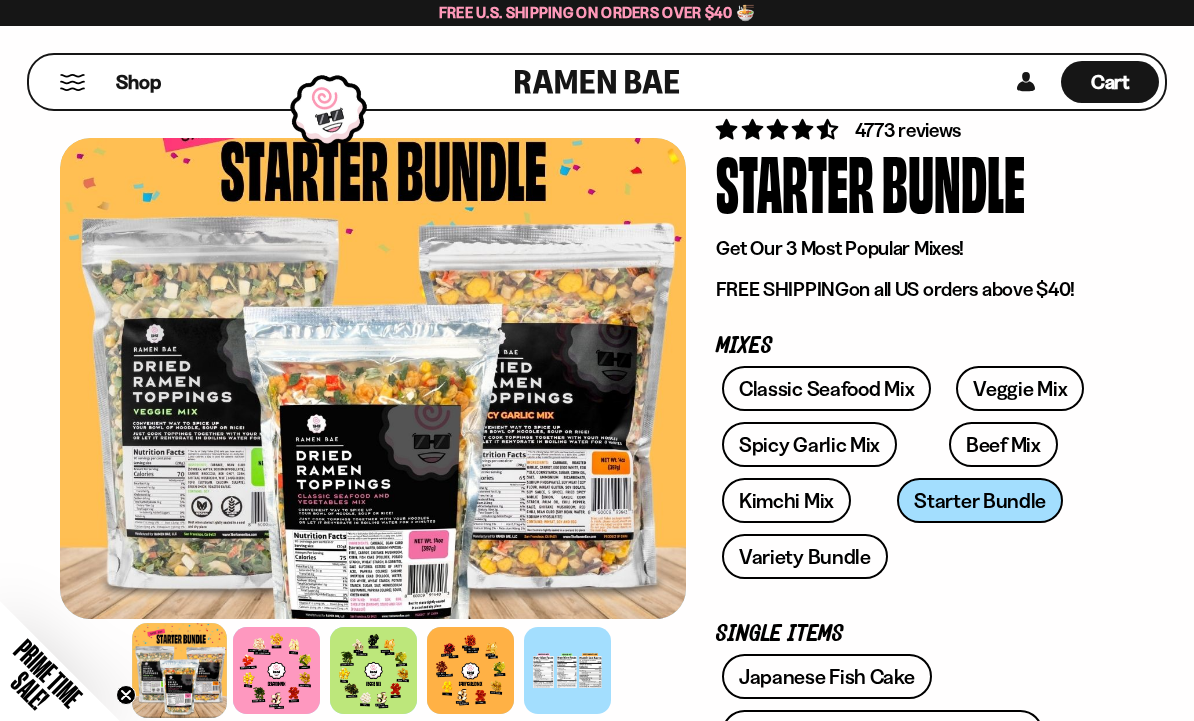 click on "Veggie Mix" at bounding box center (1020, 388) 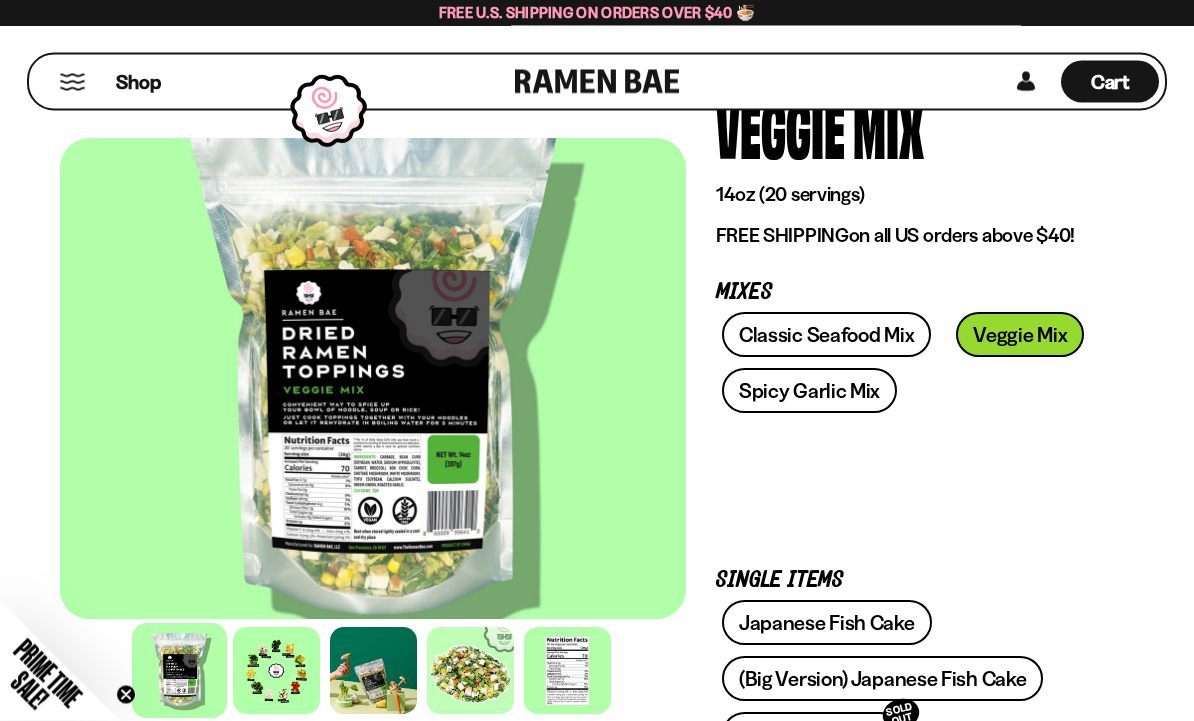 scroll, scrollTop: 119, scrollLeft: 0, axis: vertical 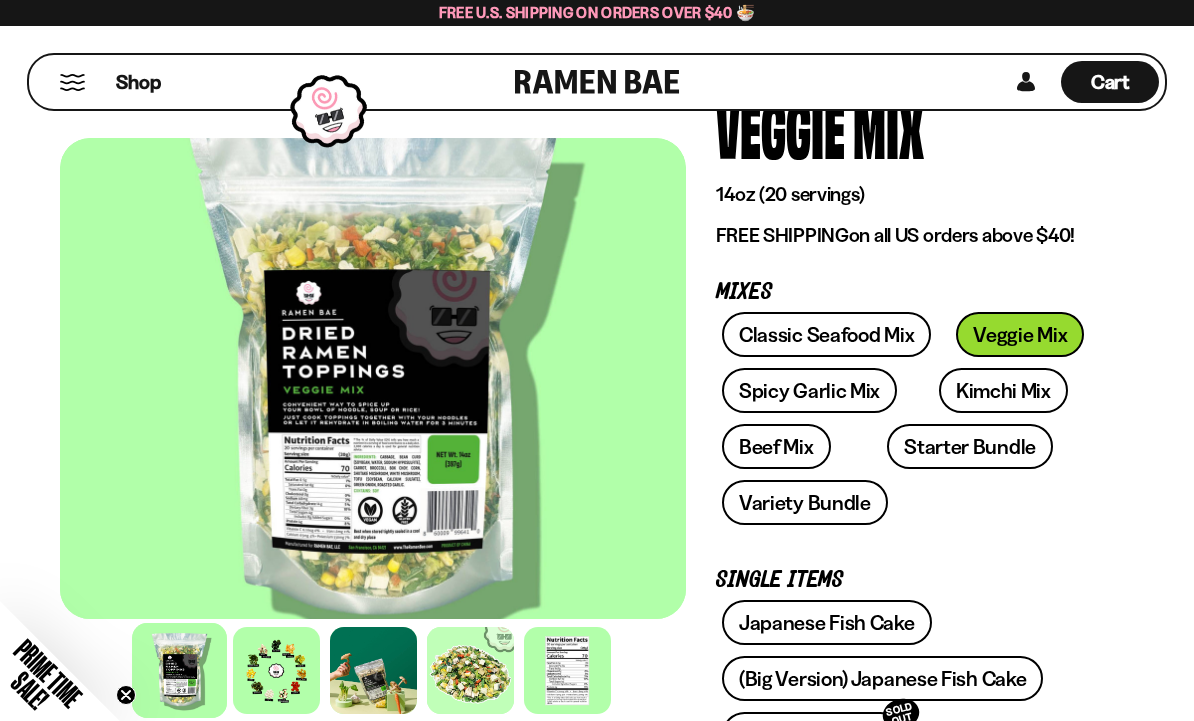 click at bounding box center [276, 670] 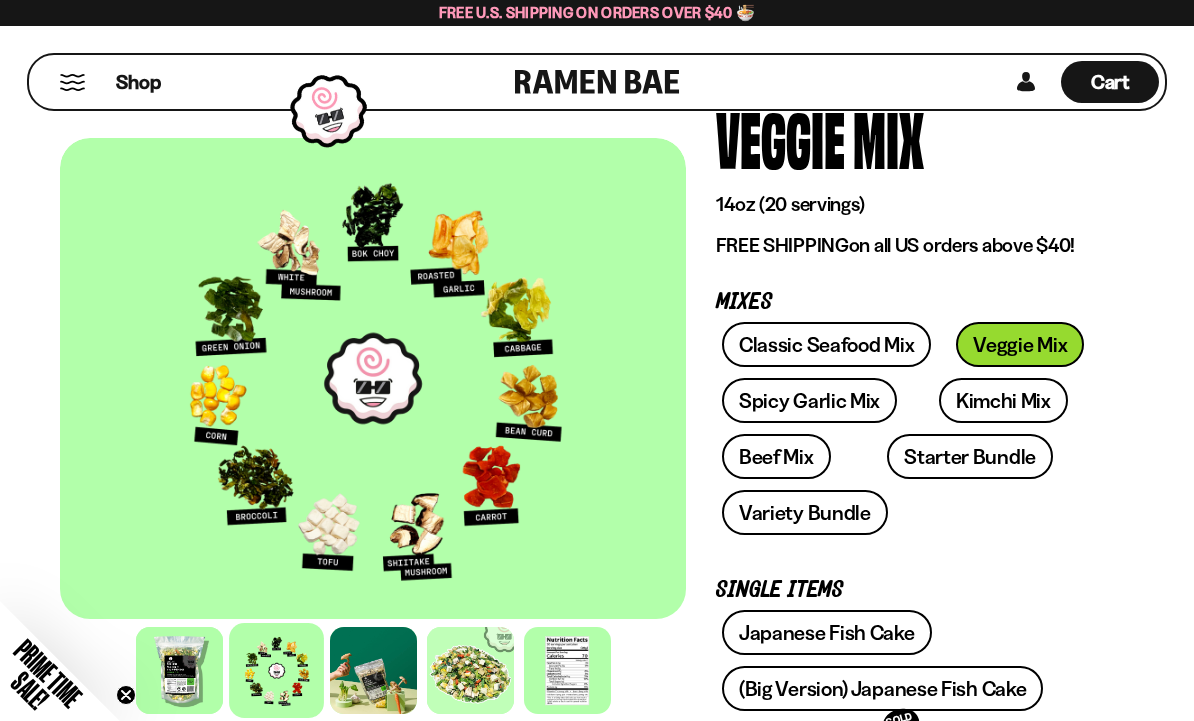 scroll, scrollTop: 39, scrollLeft: 0, axis: vertical 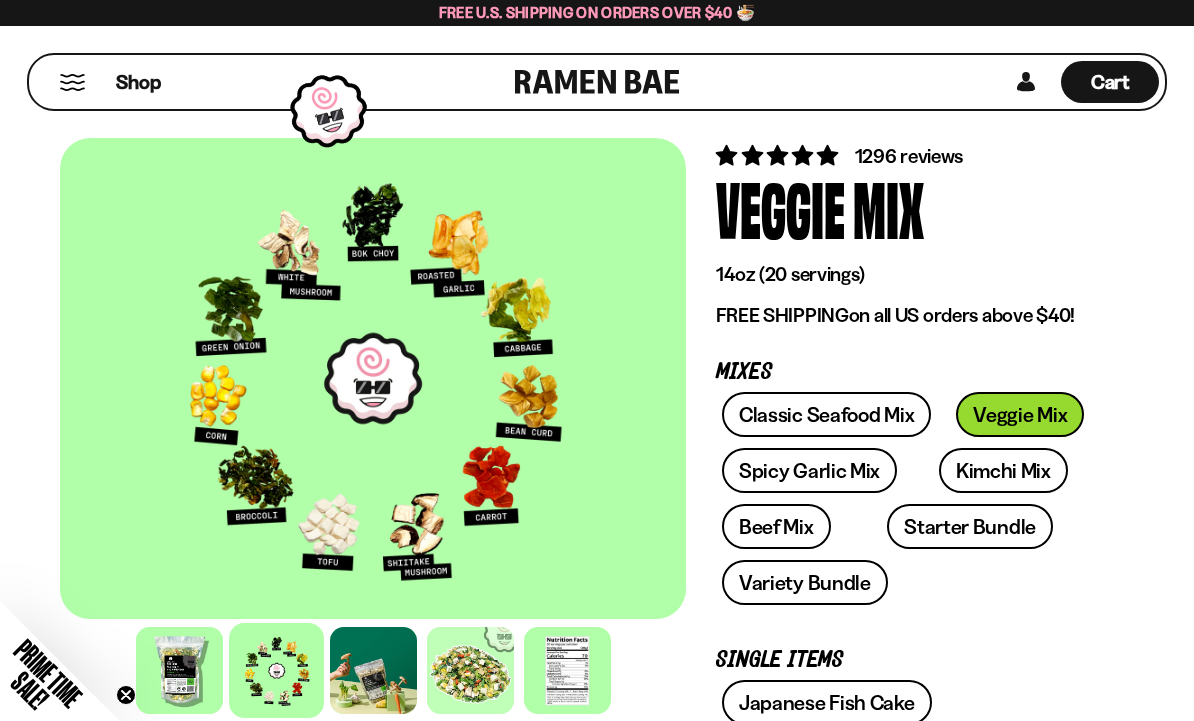 click on "Beef Mix" at bounding box center (776, 526) 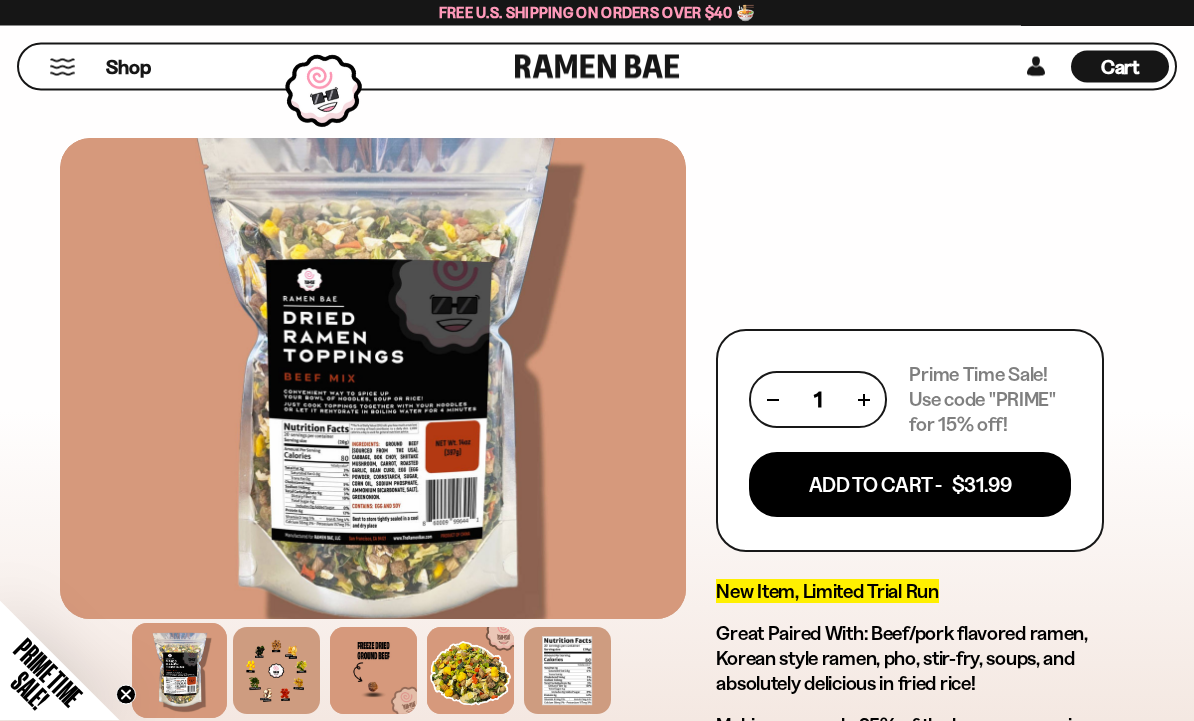 scroll, scrollTop: 965, scrollLeft: 0, axis: vertical 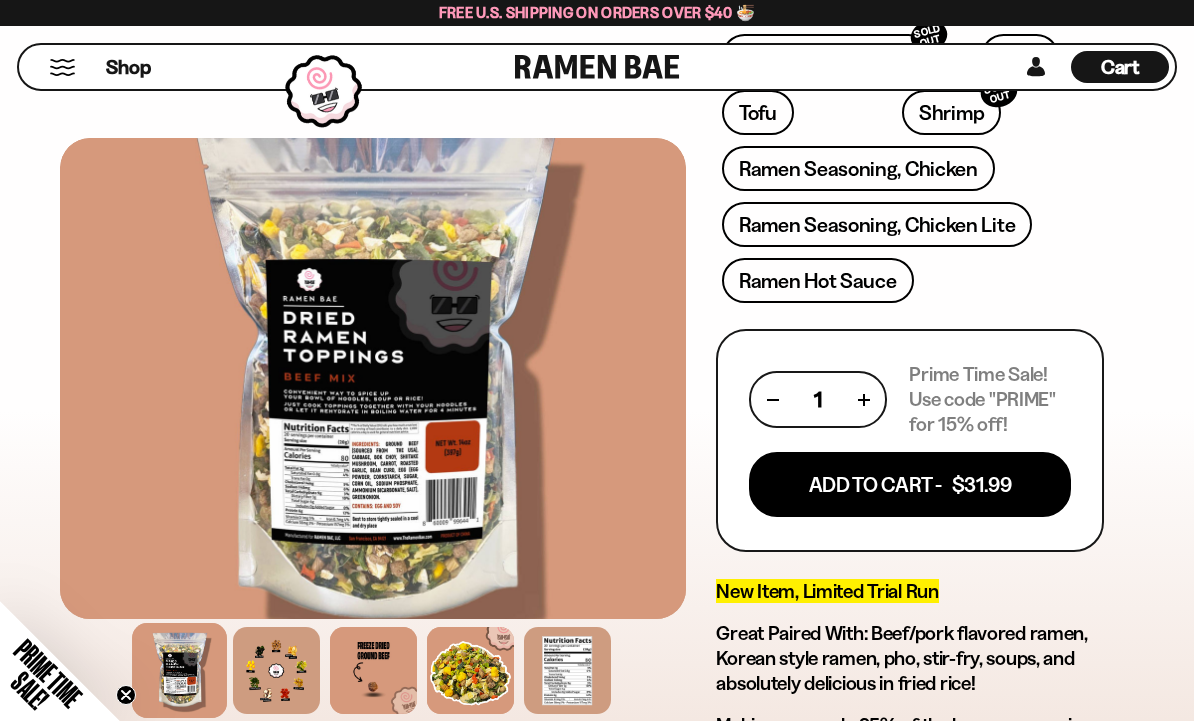 click on "Cart" at bounding box center [1120, 67] 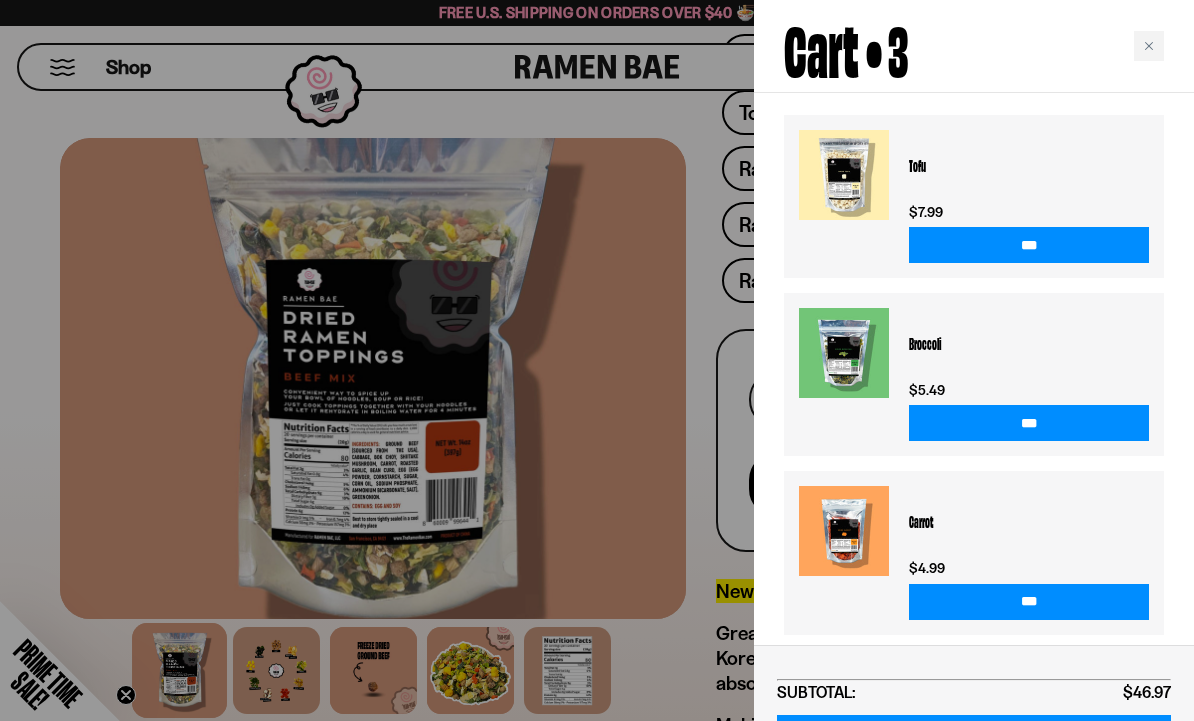 scroll, scrollTop: 679, scrollLeft: 0, axis: vertical 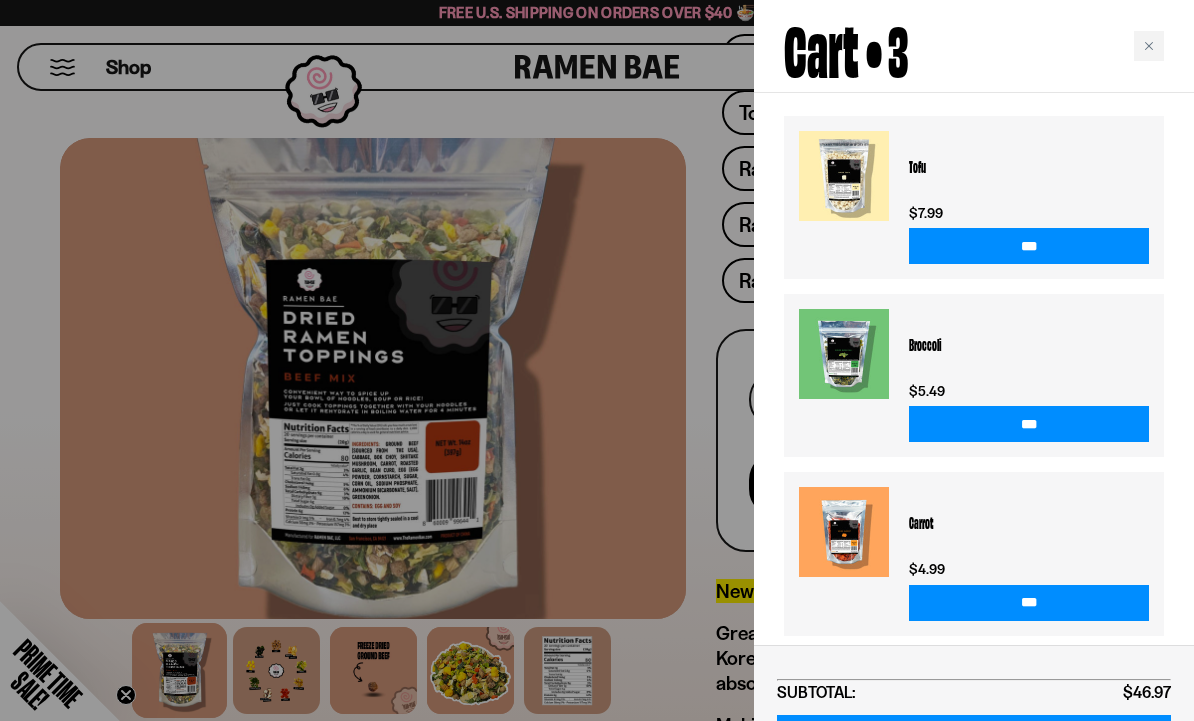 click at bounding box center [597, 360] 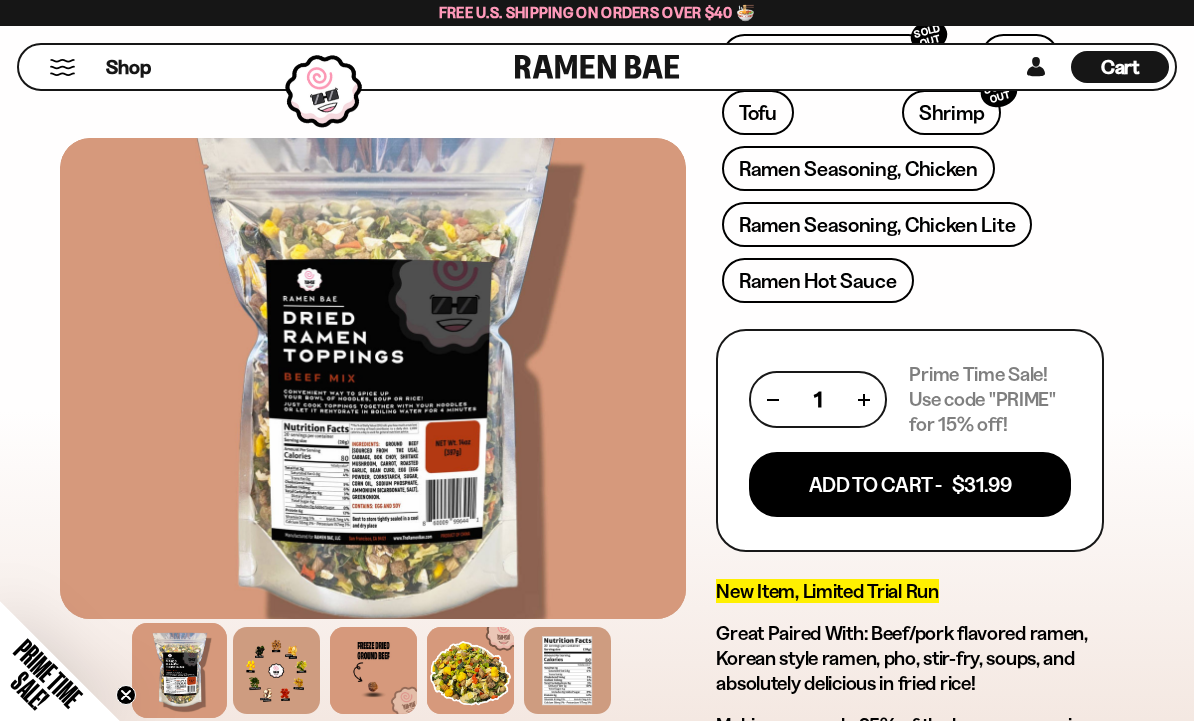 click on "Shop
Cart
D0381C2F-513E-4F90-8A41-6F0A75DCBAAA" at bounding box center (597, 67) 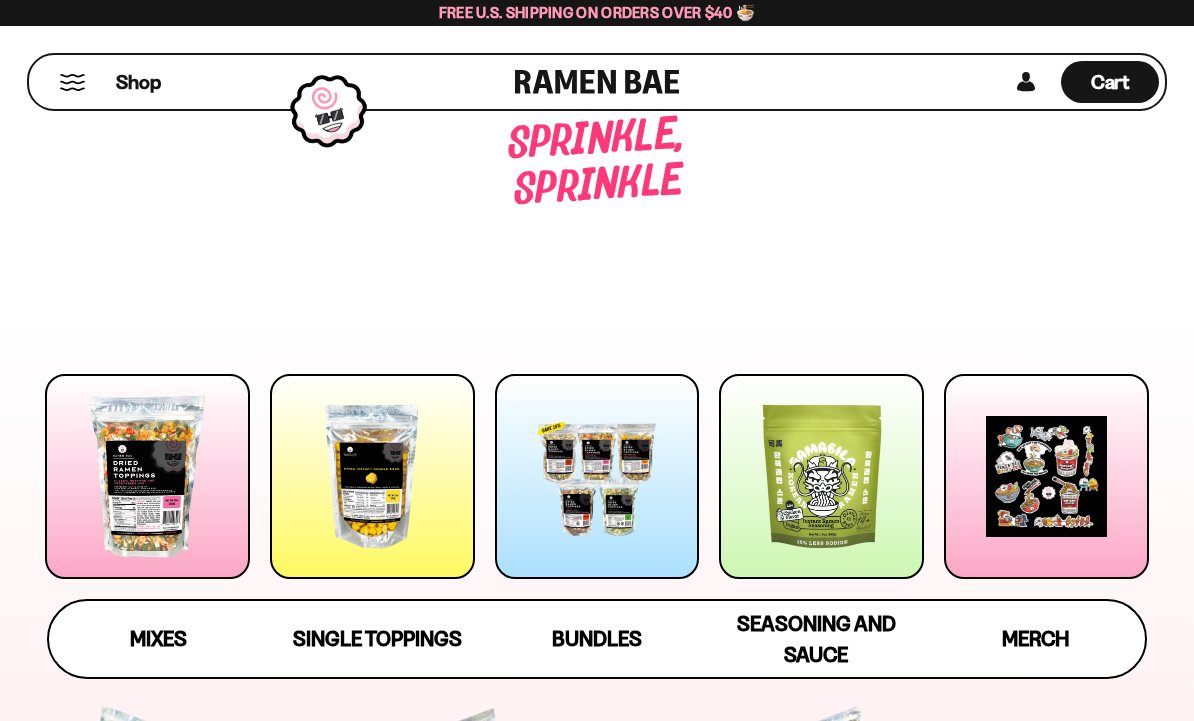 scroll, scrollTop: 0, scrollLeft: 0, axis: both 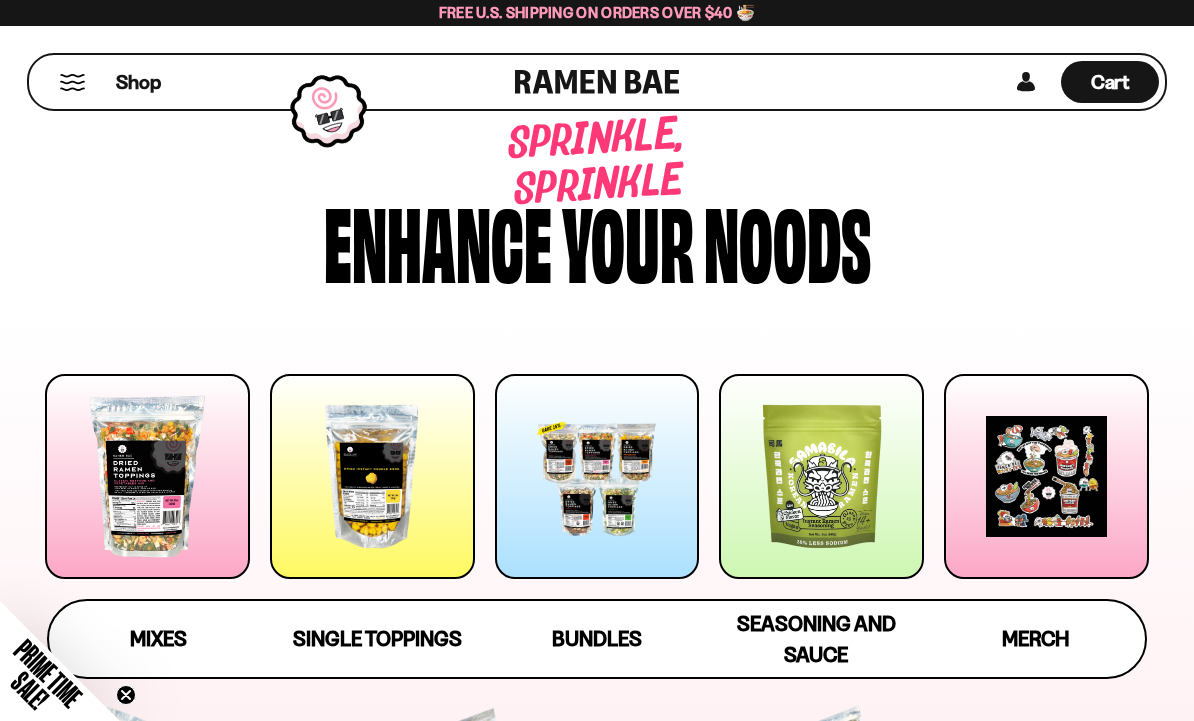 click at bounding box center [597, 476] 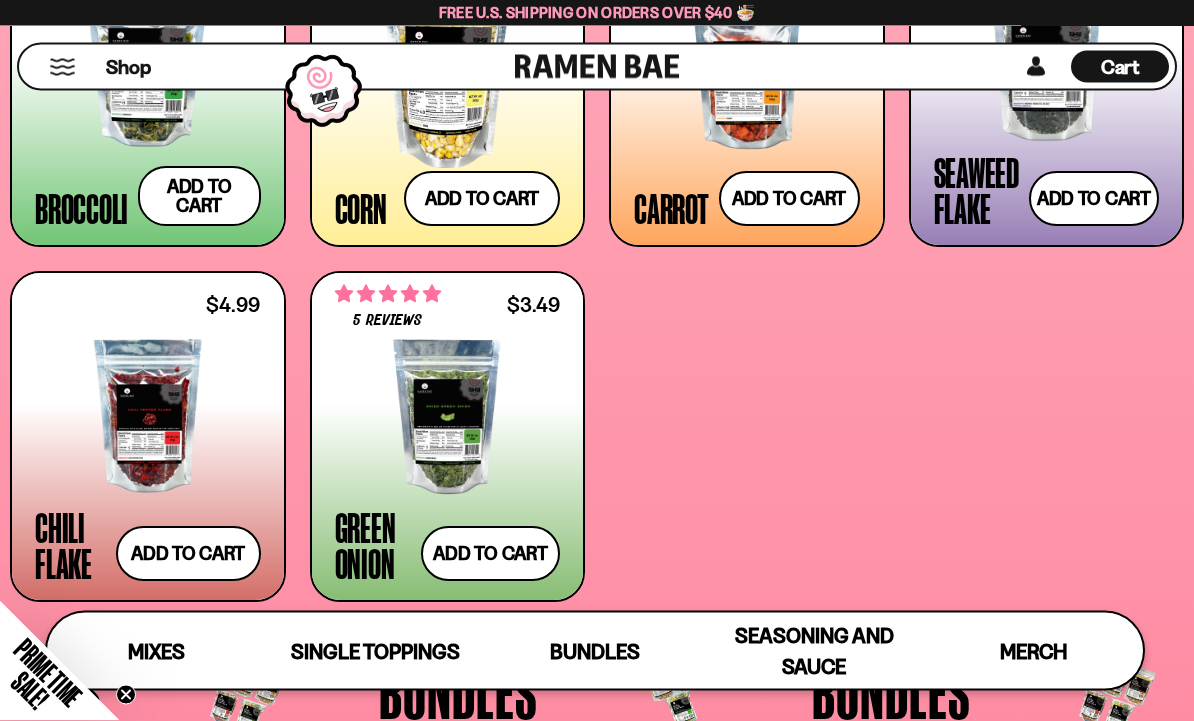 scroll, scrollTop: 3158, scrollLeft: 0, axis: vertical 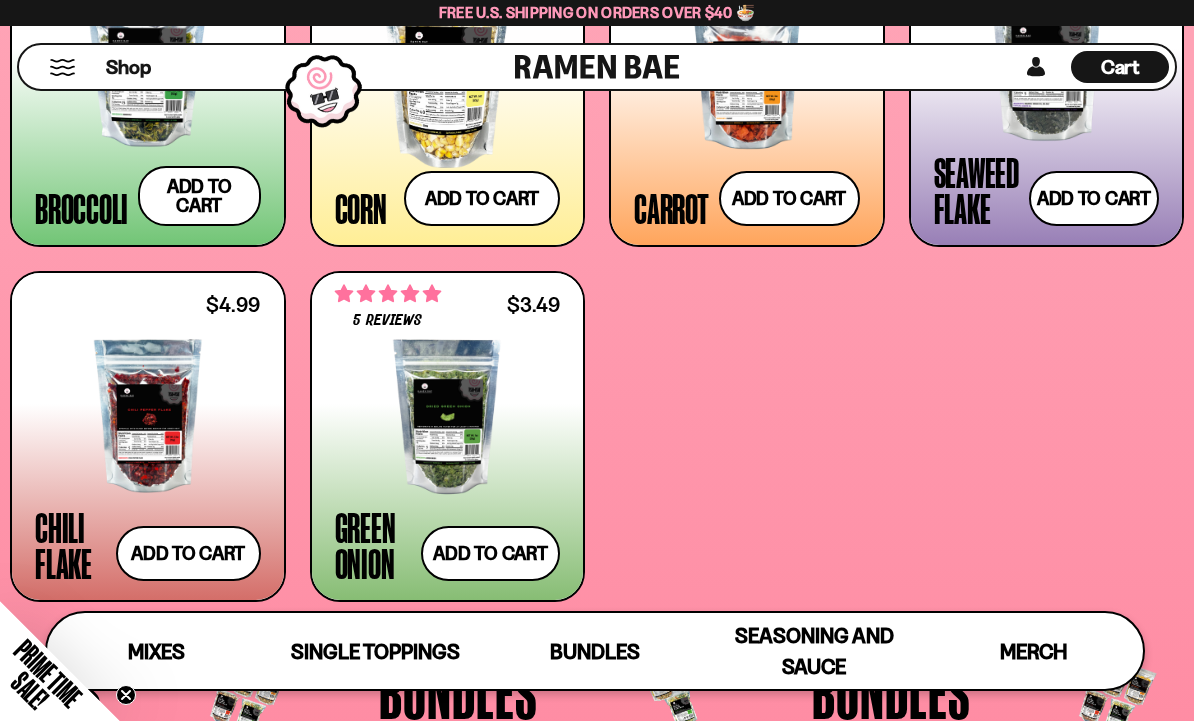 click on "Add to cart
Add
—
Regular price
$3.49
Regular price
Sale price
$3.49
Unit price
/
per" at bounding box center (490, 553) 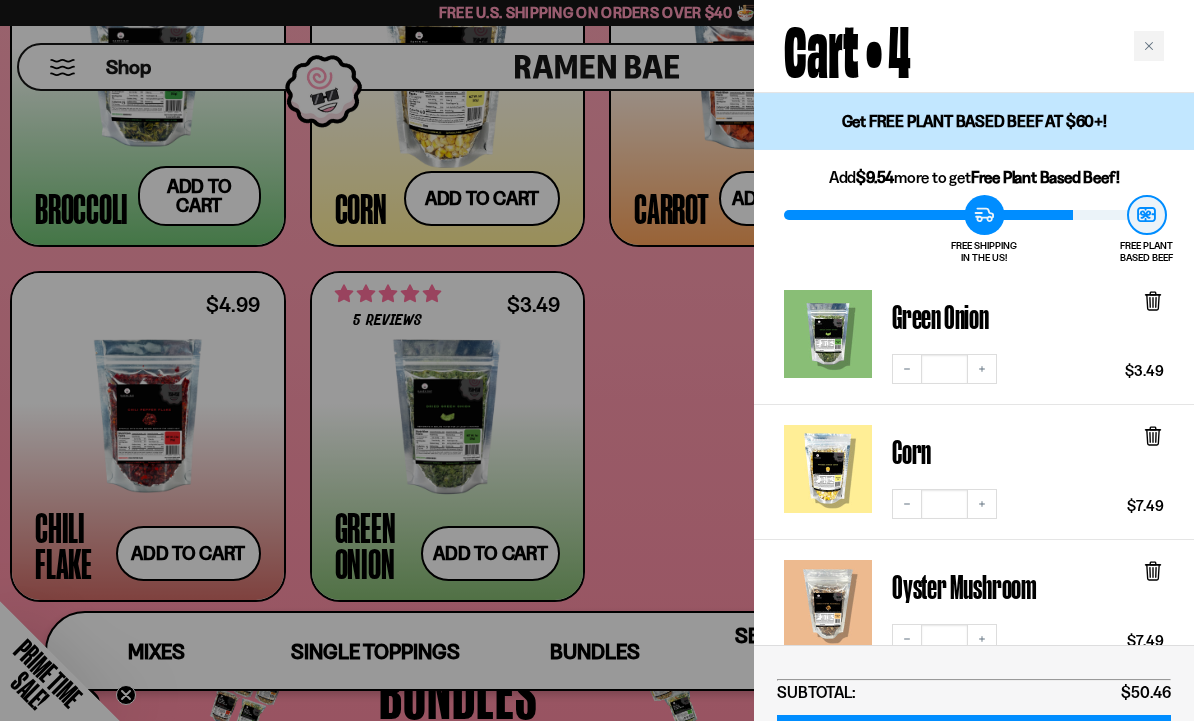 click at bounding box center (597, 360) 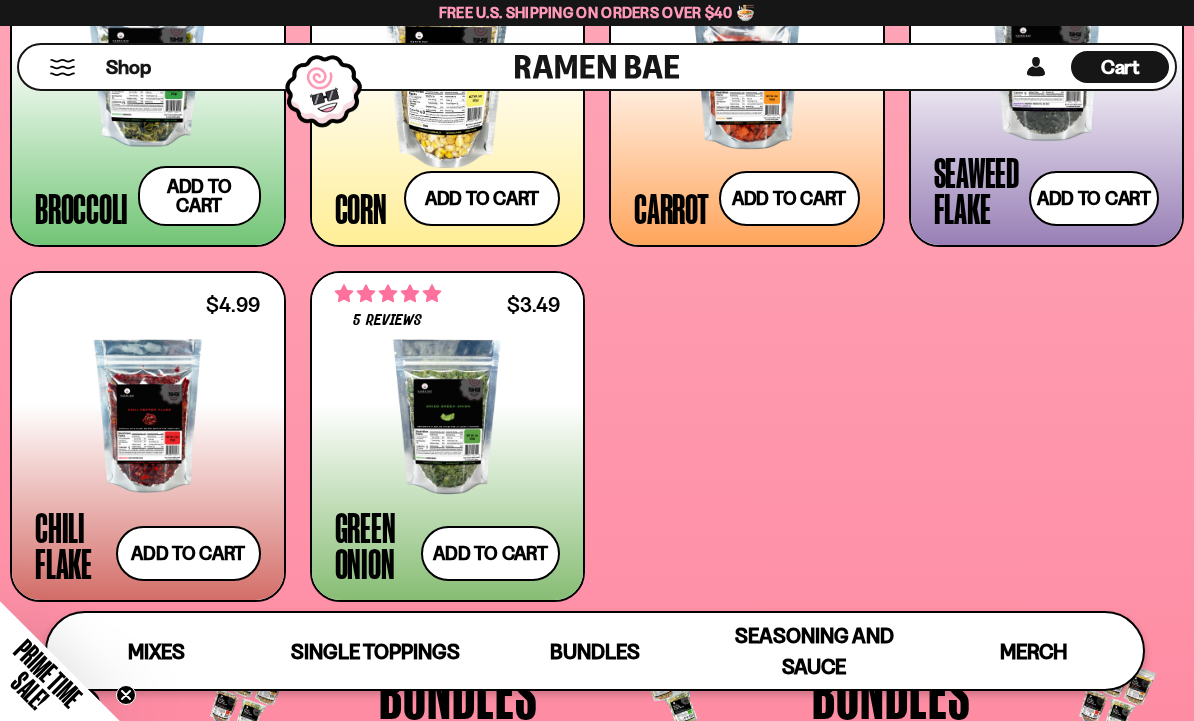 click on "Add to cart
Add
—
Regular price
$4.99
Regular price
Sale price
$4.99
Unit price
/
per" at bounding box center (789, 198) 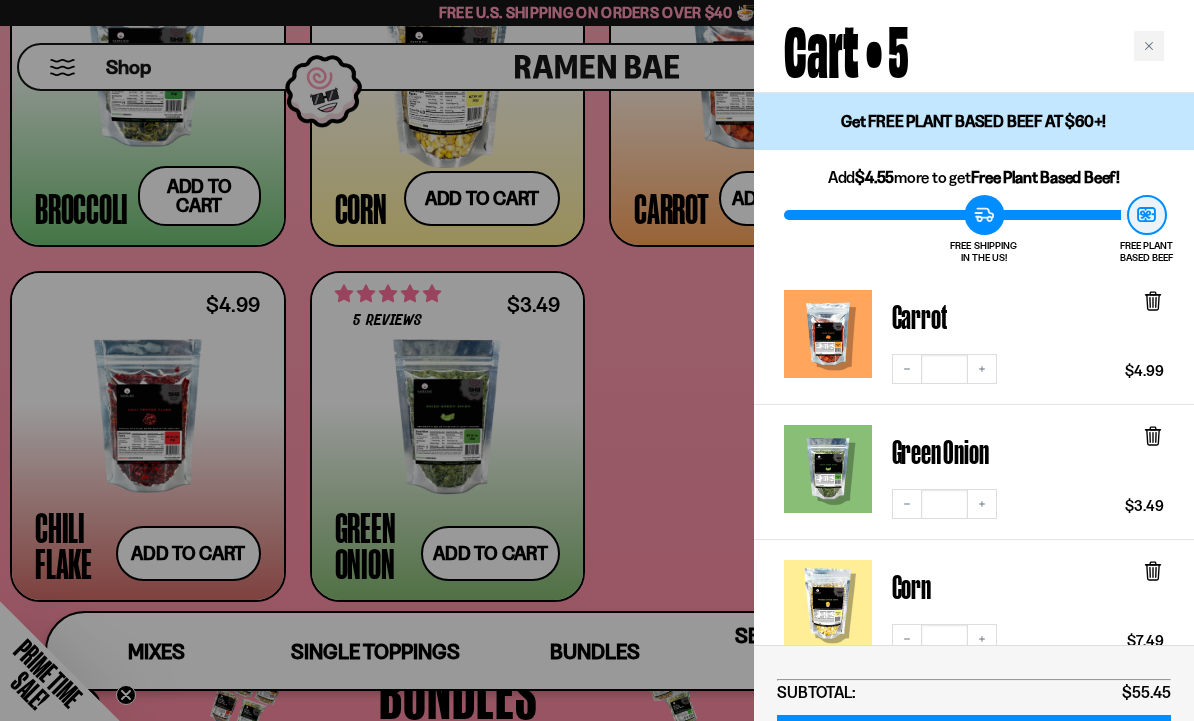 scroll, scrollTop: 0, scrollLeft: 0, axis: both 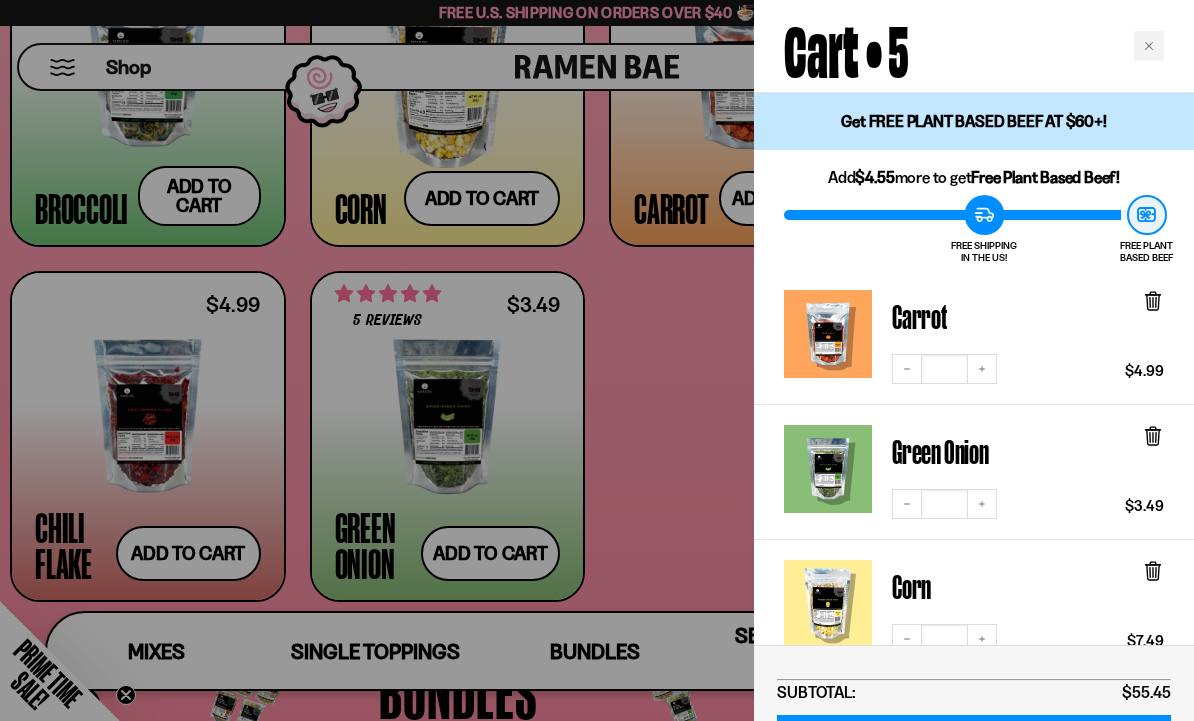 click at bounding box center (597, 360) 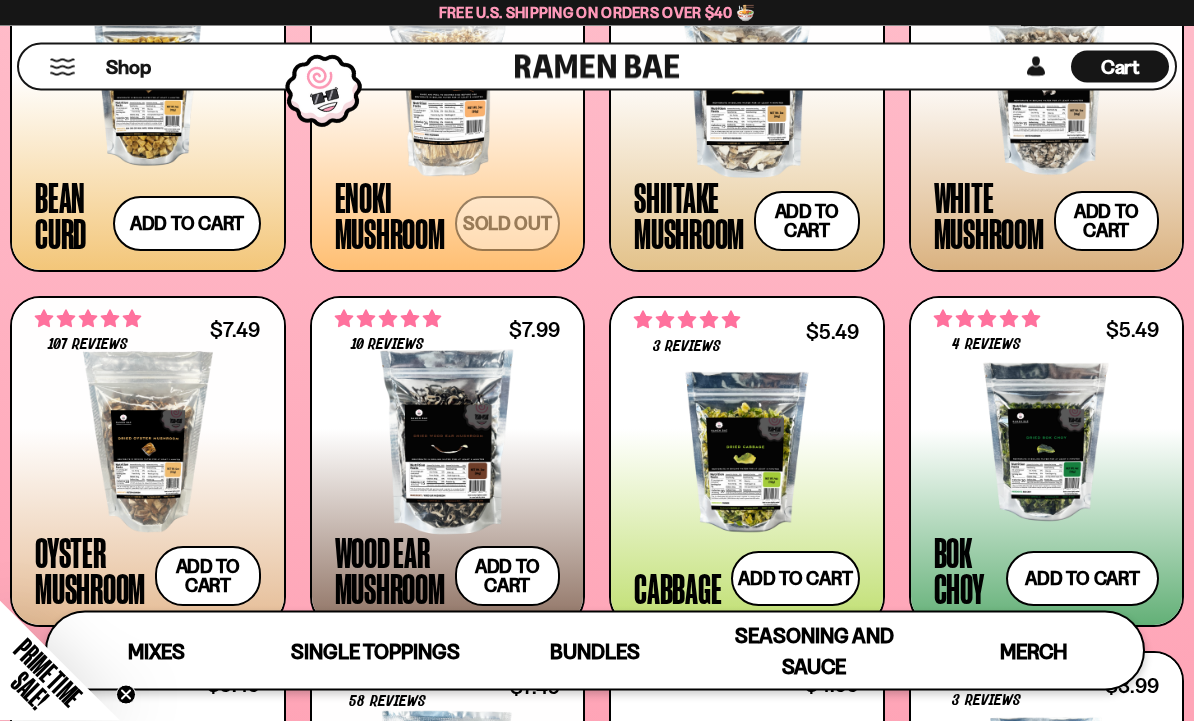 scroll, scrollTop: 2422, scrollLeft: 0, axis: vertical 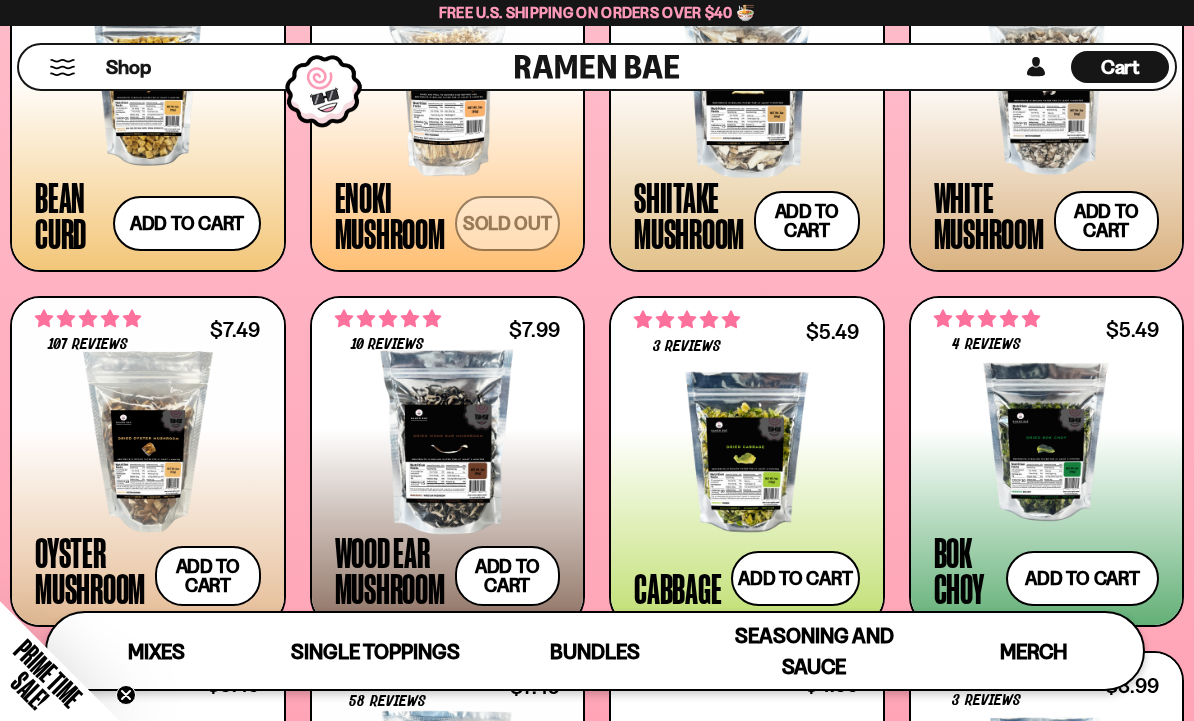 click on "Add to cart
Add
—
Regular price
$7.99
Regular price
Sale price
$7.99
Unit price
/
per" at bounding box center [508, 576] 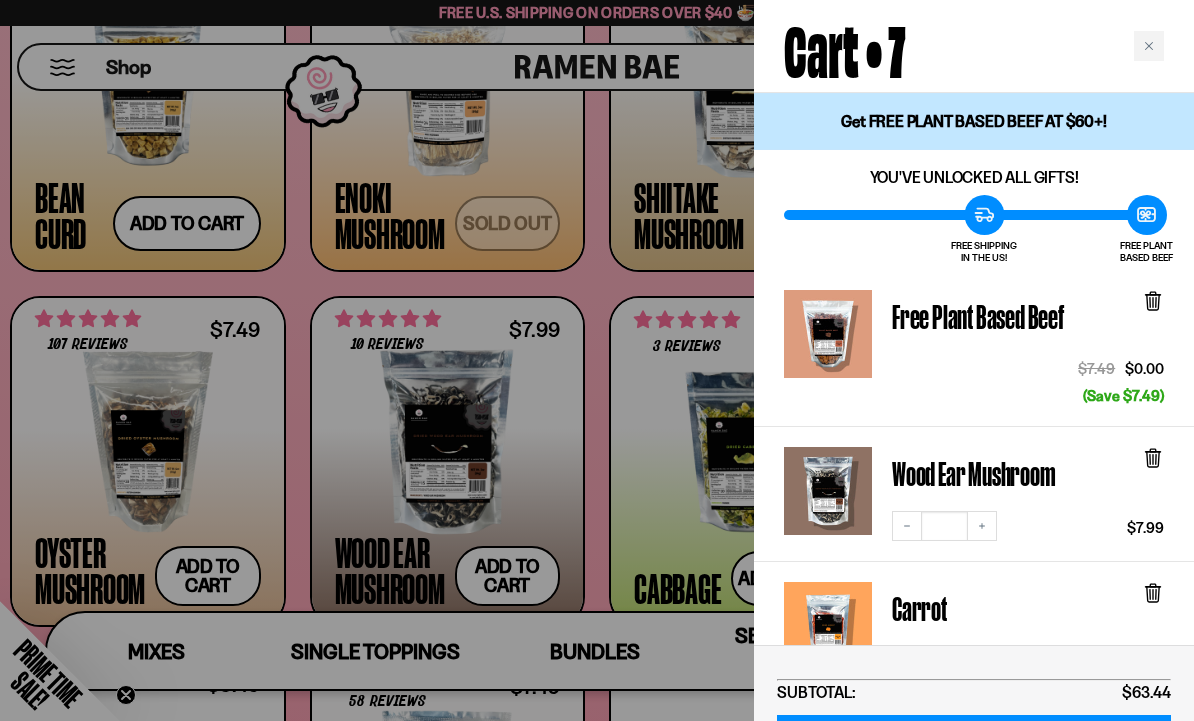 click on "CHECKOUT" at bounding box center [974, 740] 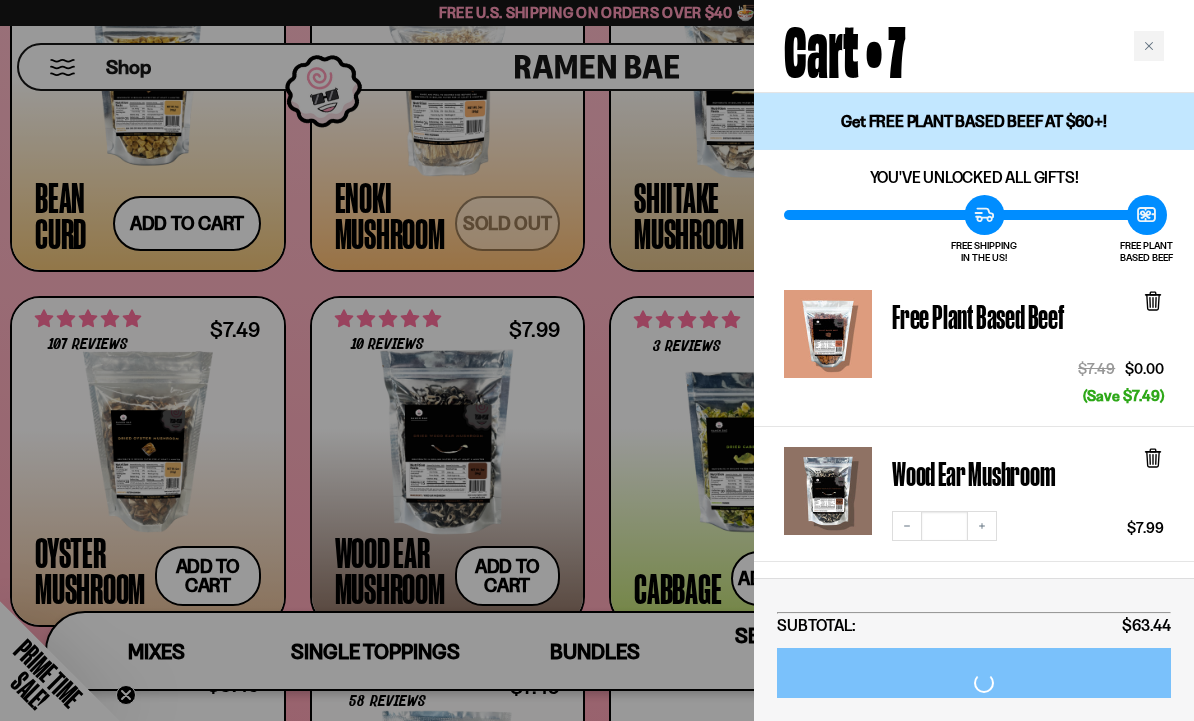 scroll, scrollTop: 2489, scrollLeft: 0, axis: vertical 